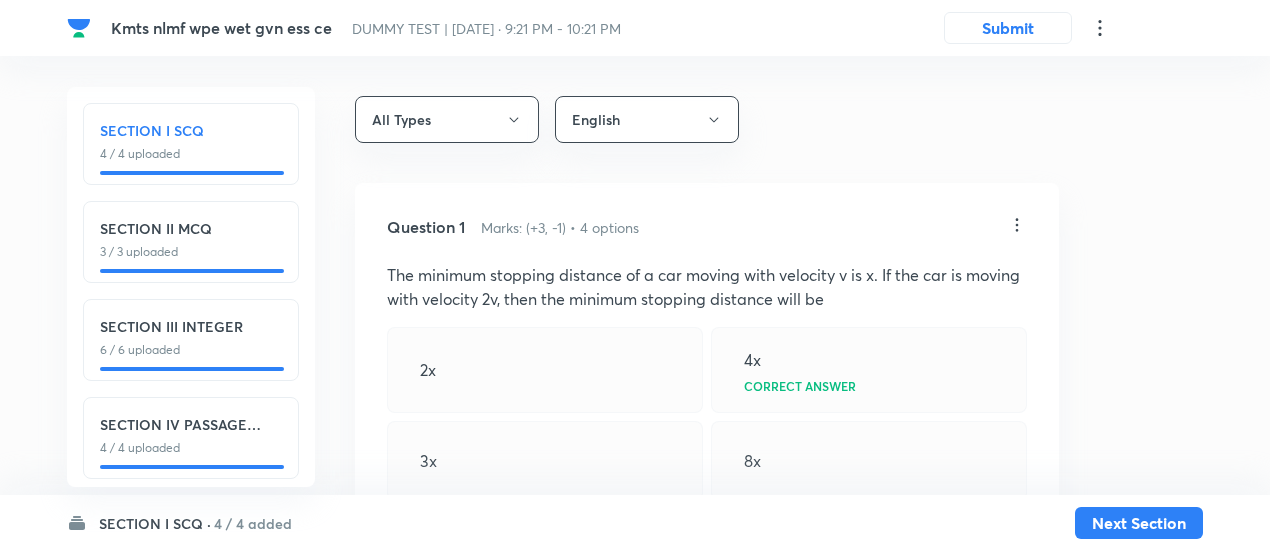 scroll, scrollTop: 60, scrollLeft: 0, axis: vertical 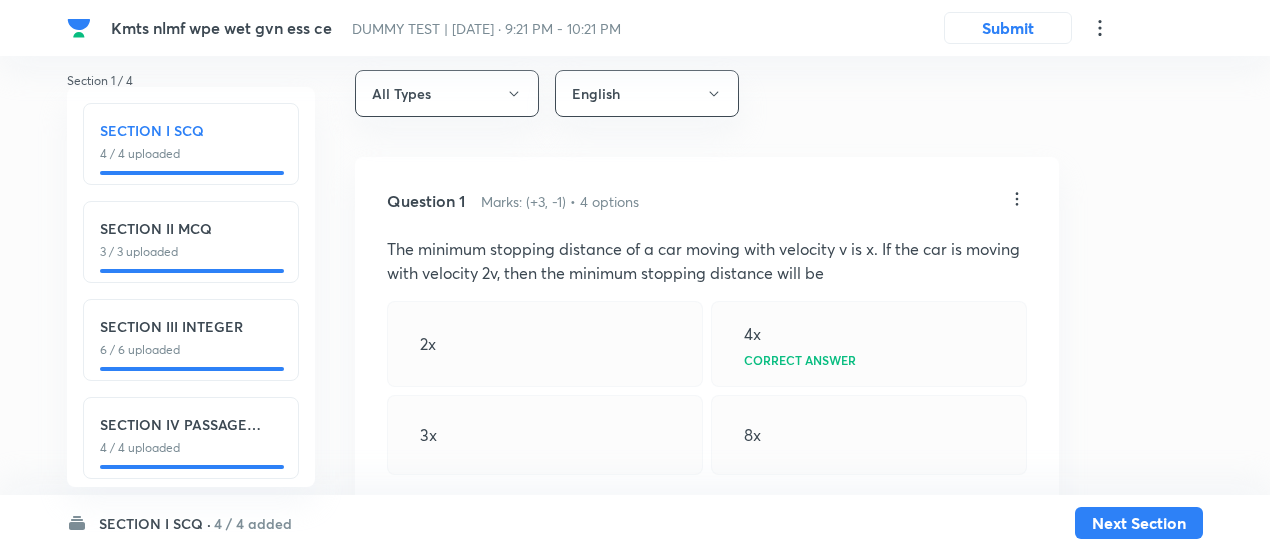 click 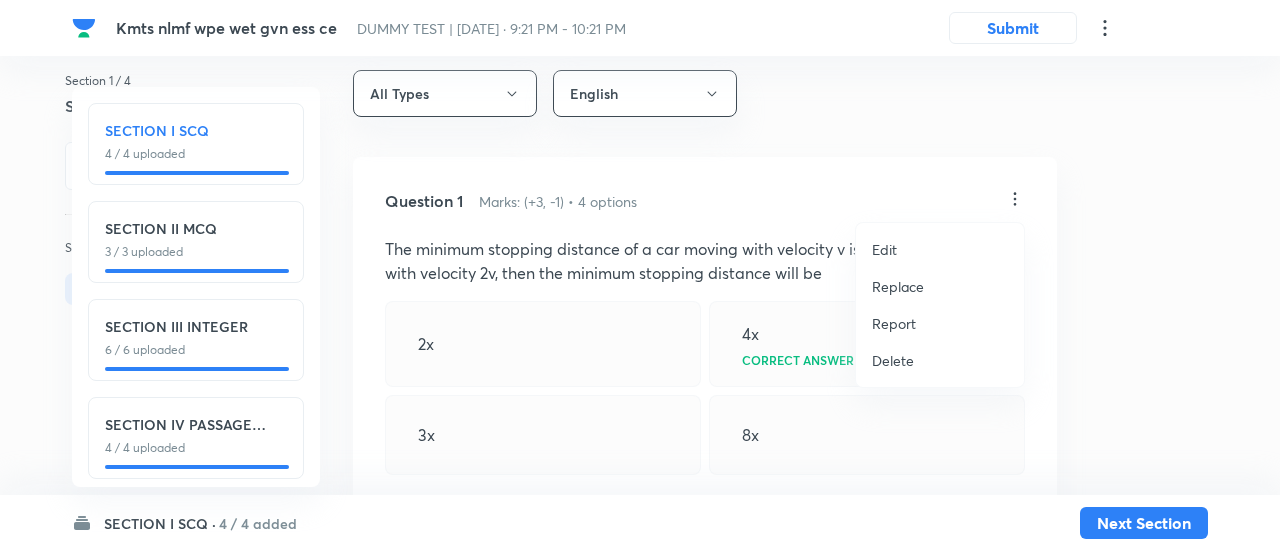 click on "Replace" at bounding box center [898, 286] 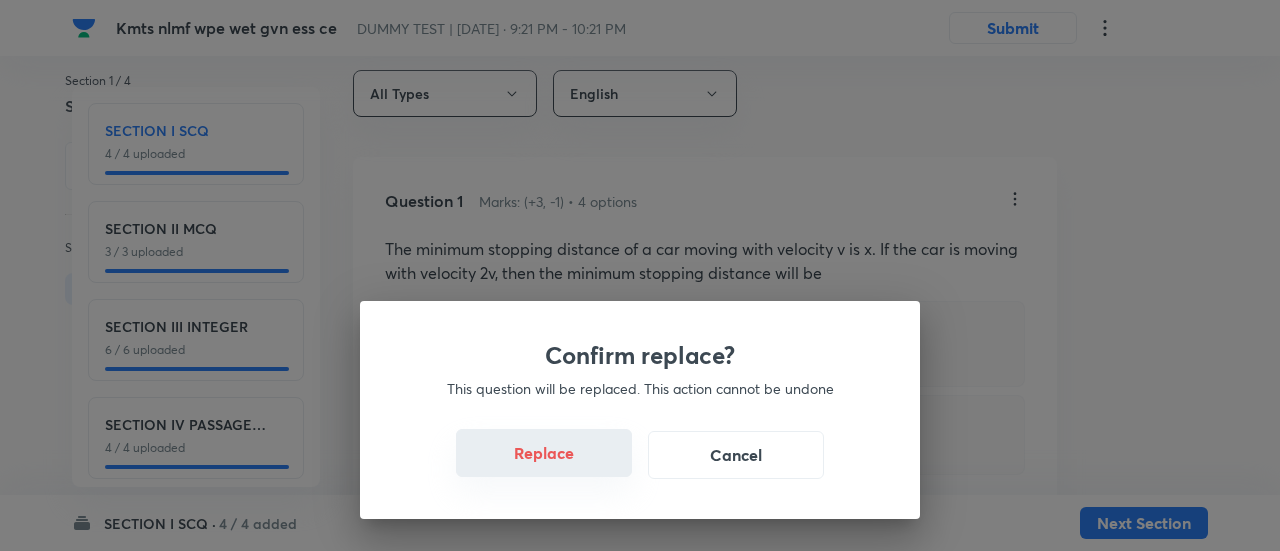 click on "Replace" at bounding box center [544, 453] 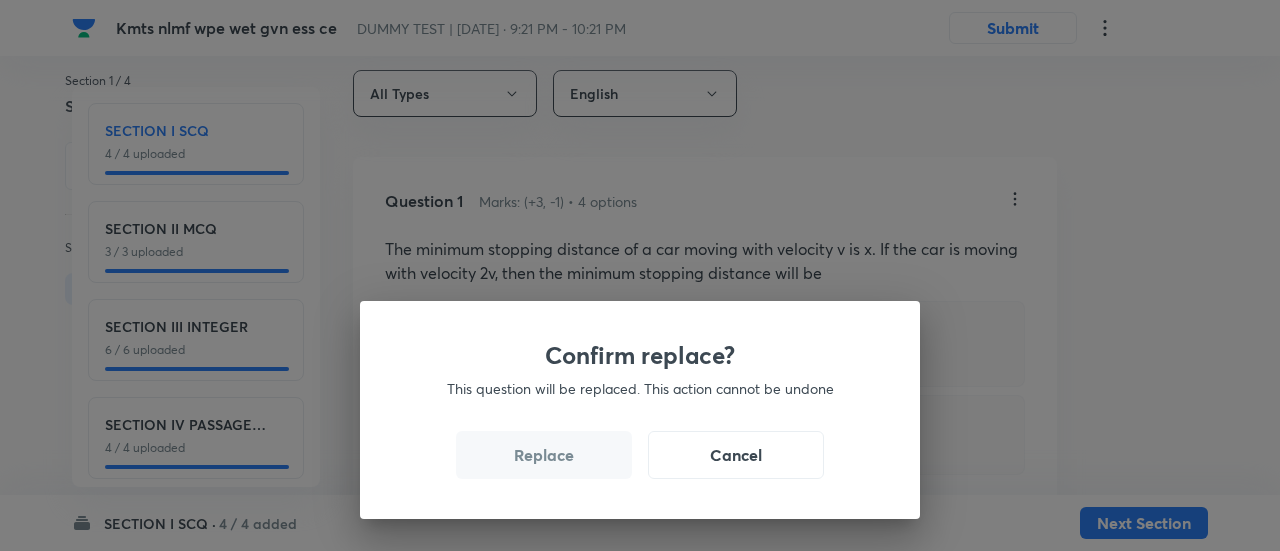 click on "Replace" at bounding box center (544, 455) 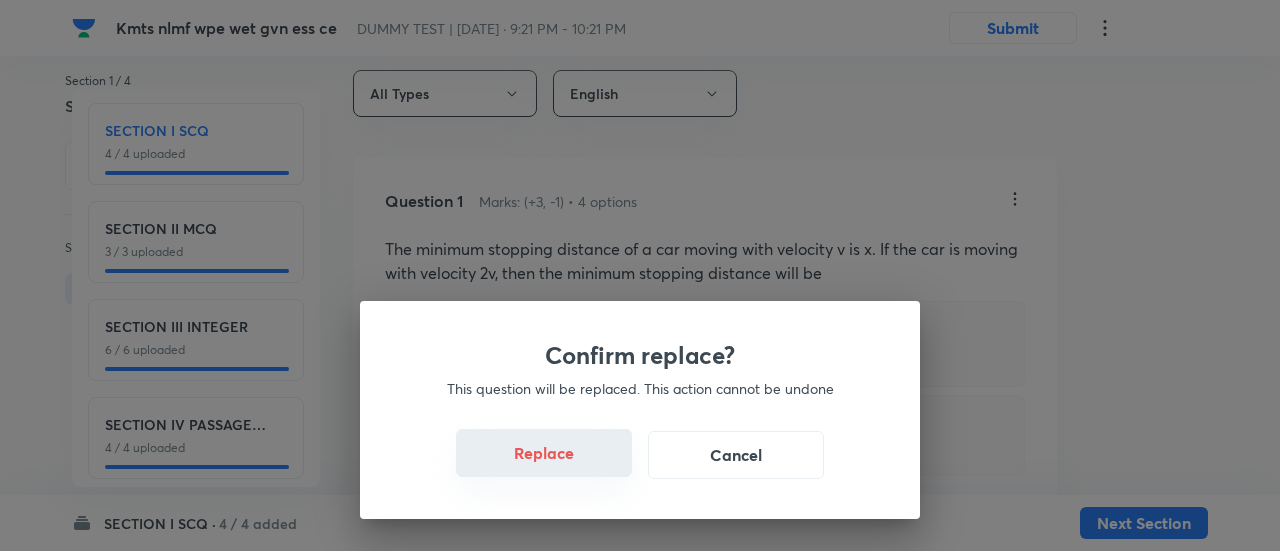 click on "Replace" at bounding box center (544, 453) 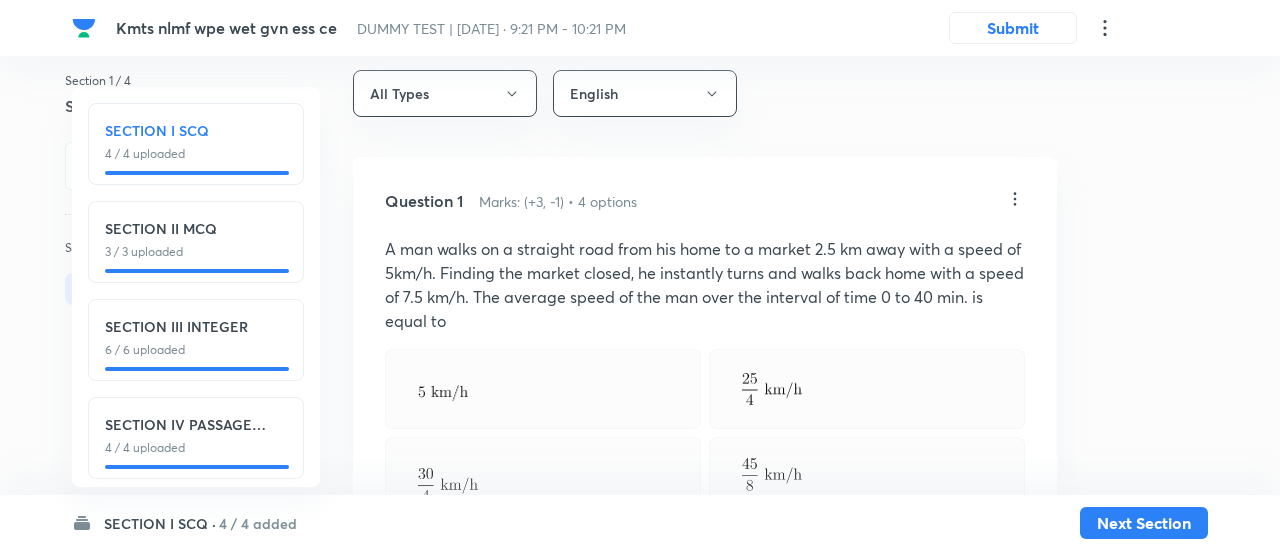 click on "Confirm replace? This question will be replaced. This action cannot be undone Replace Cancel" at bounding box center [640, 275] 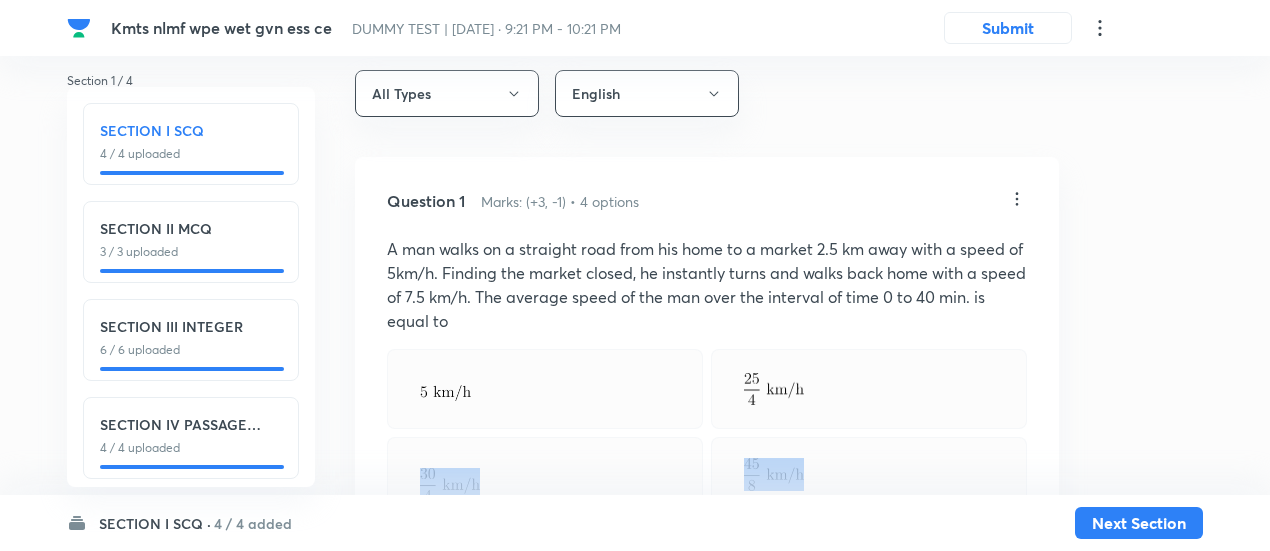 click at bounding box center [545, 484] 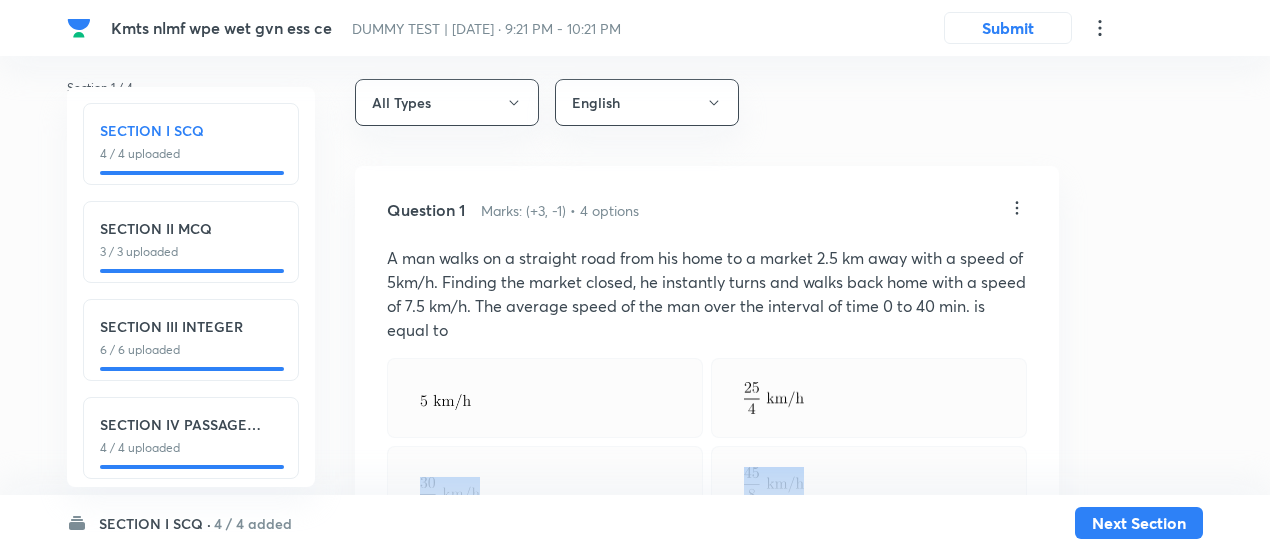 scroll, scrollTop: 0, scrollLeft: 0, axis: both 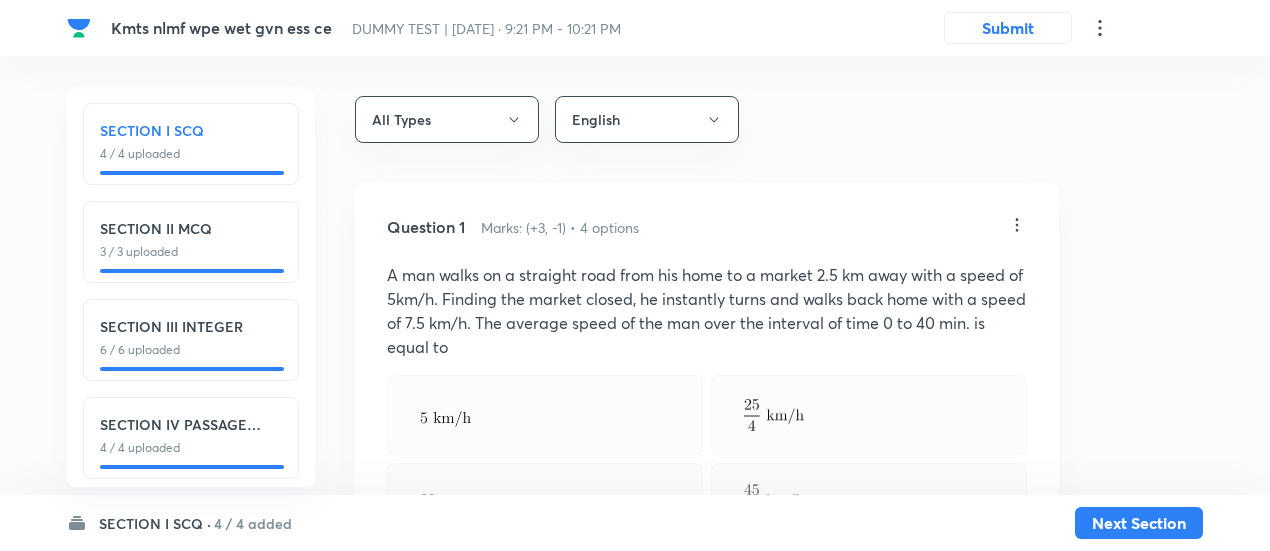 click 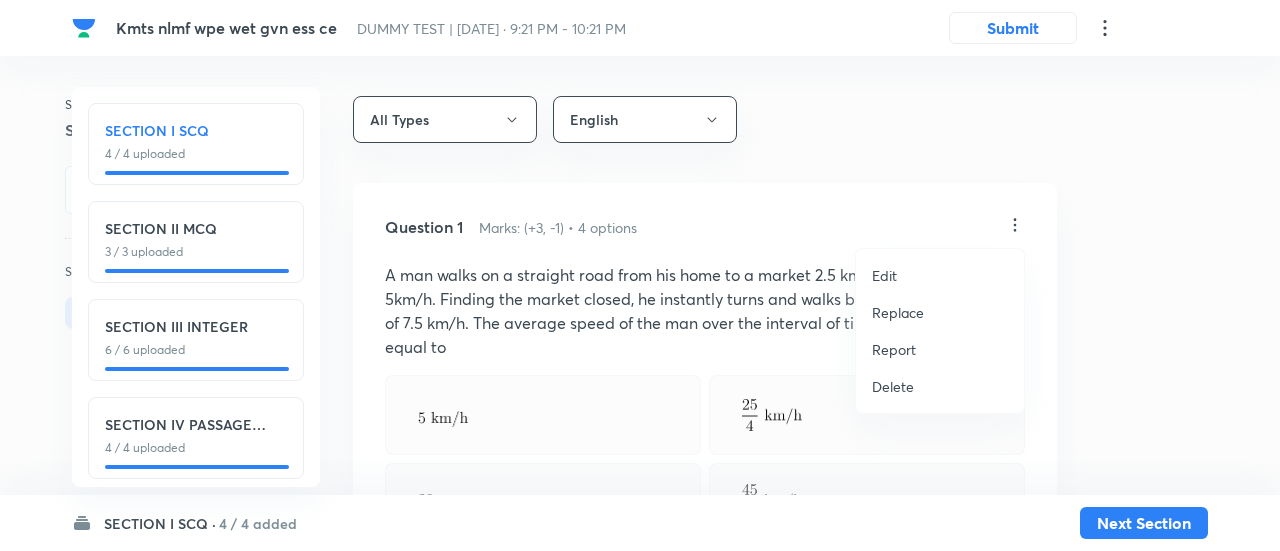 click on "Replace" at bounding box center (898, 312) 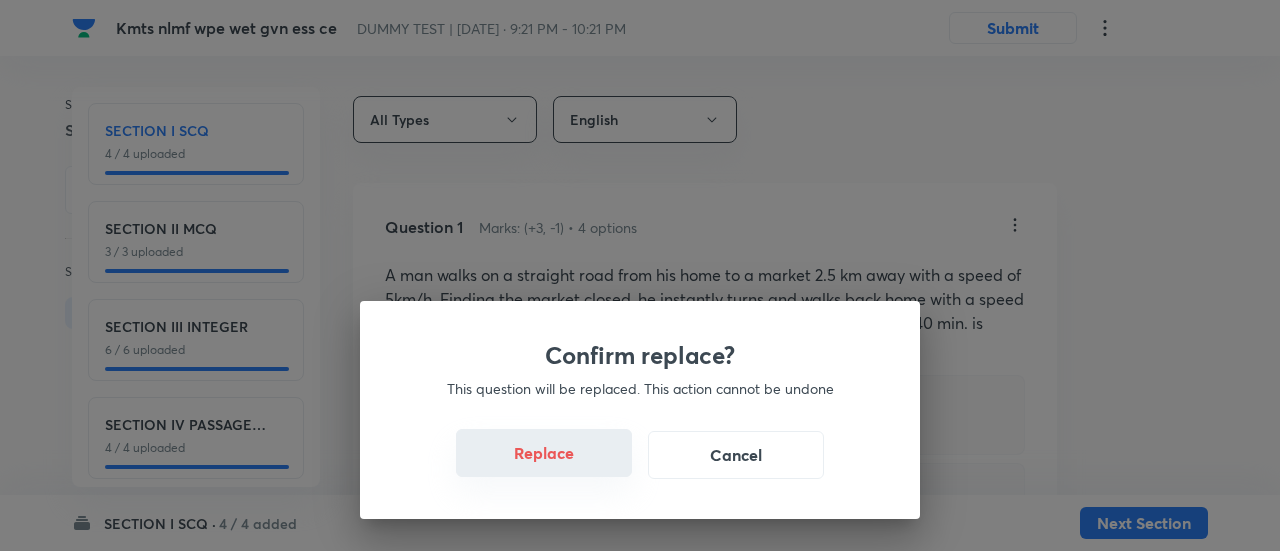 click on "Replace" at bounding box center [544, 453] 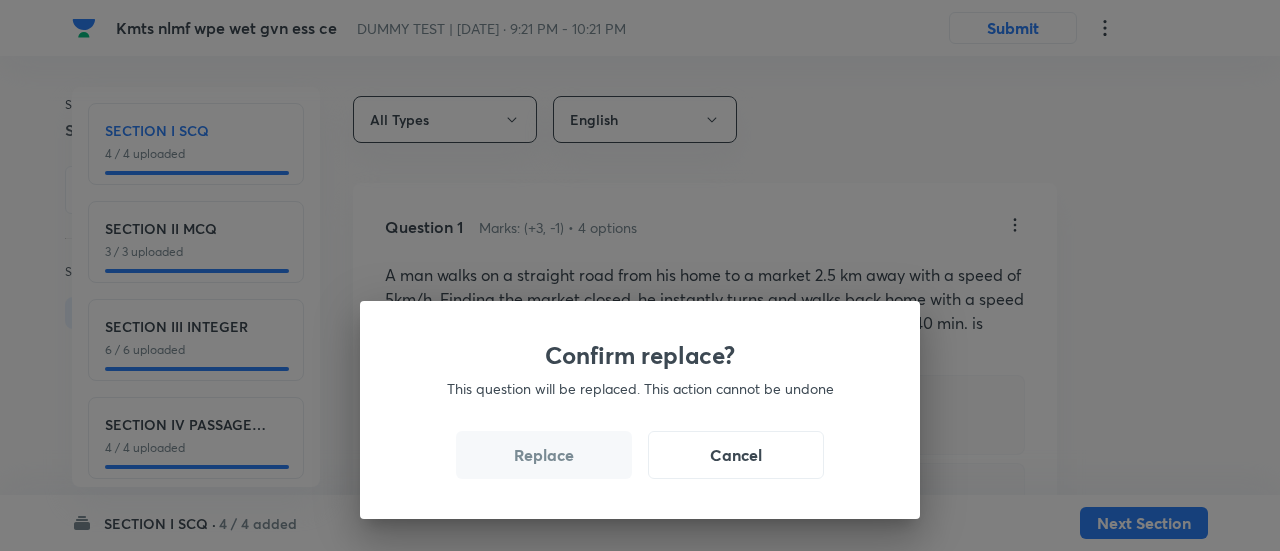 click on "Replace" at bounding box center [544, 455] 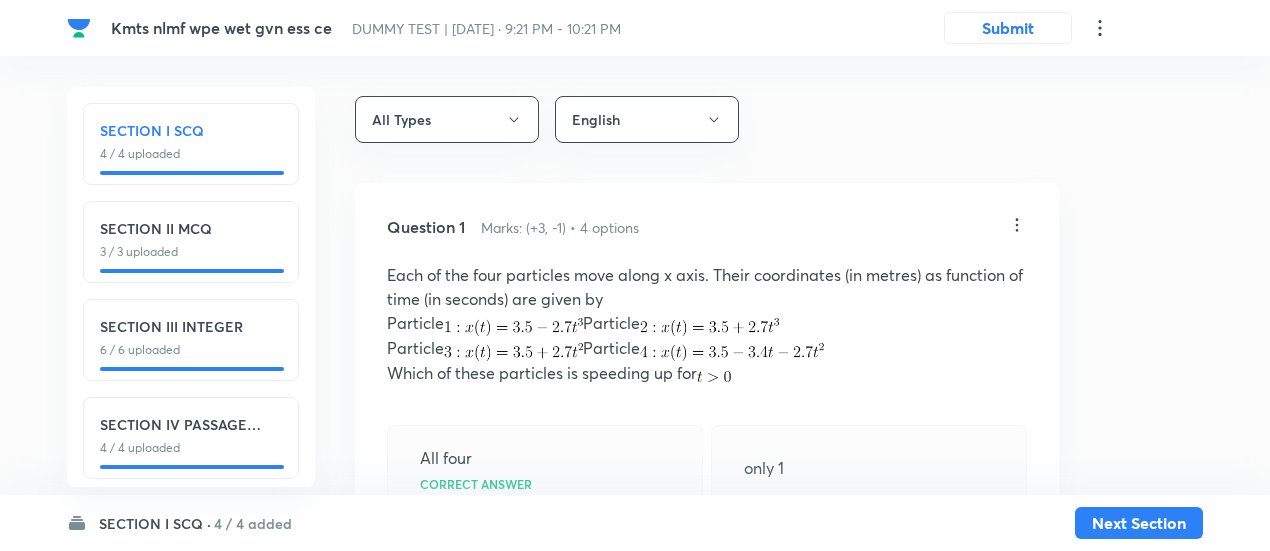 click on "All four Correct answer" at bounding box center (545, 468) 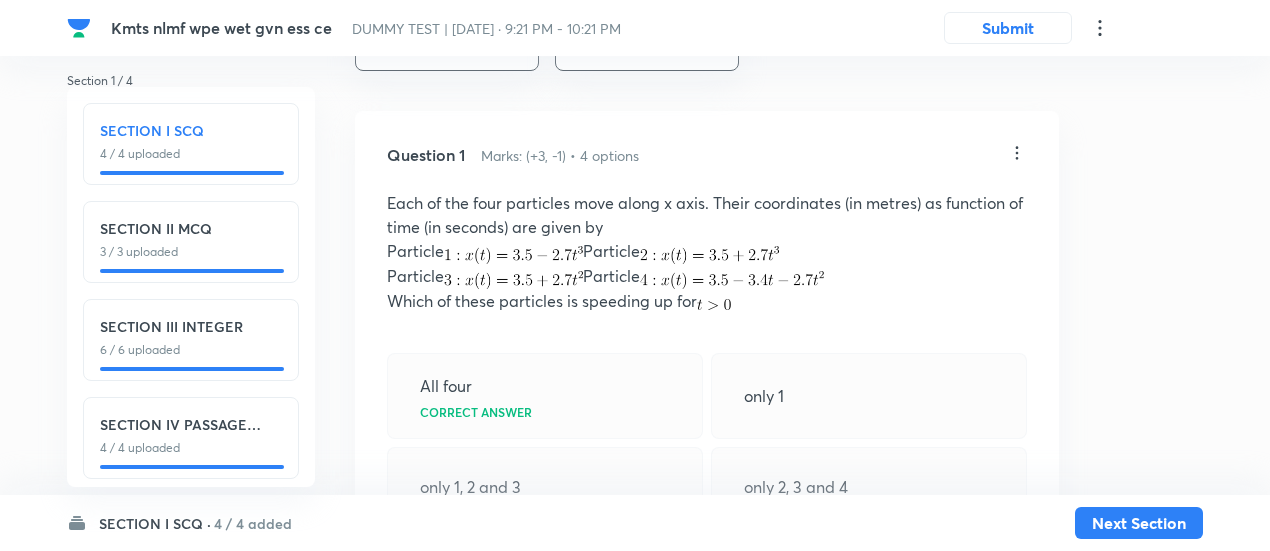 scroll, scrollTop: 69, scrollLeft: 0, axis: vertical 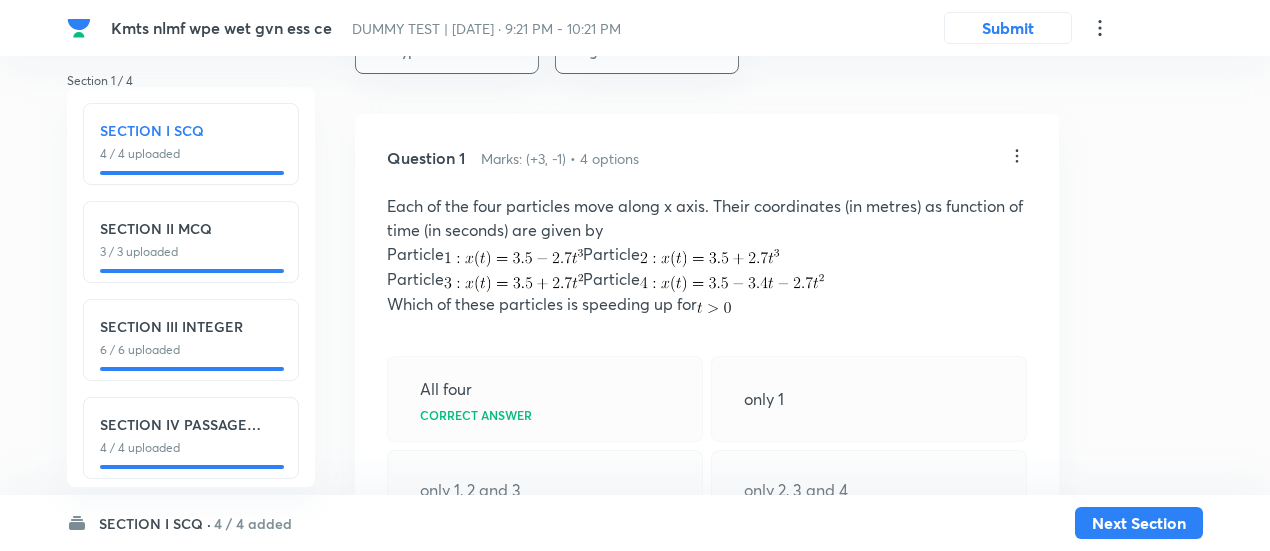 click 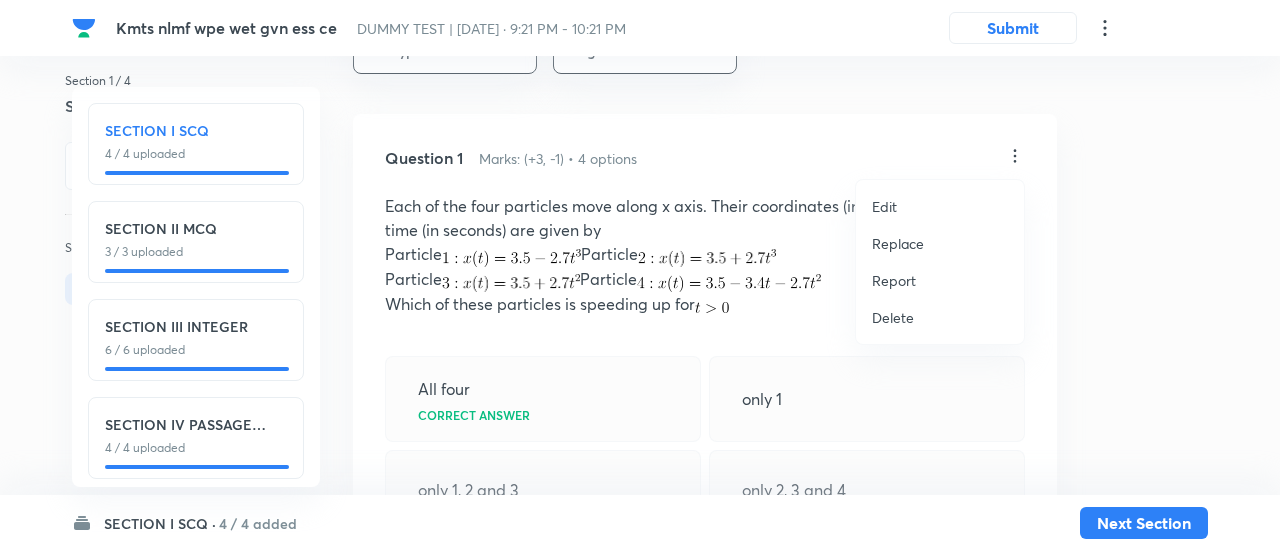 click on "Replace" at bounding box center [898, 243] 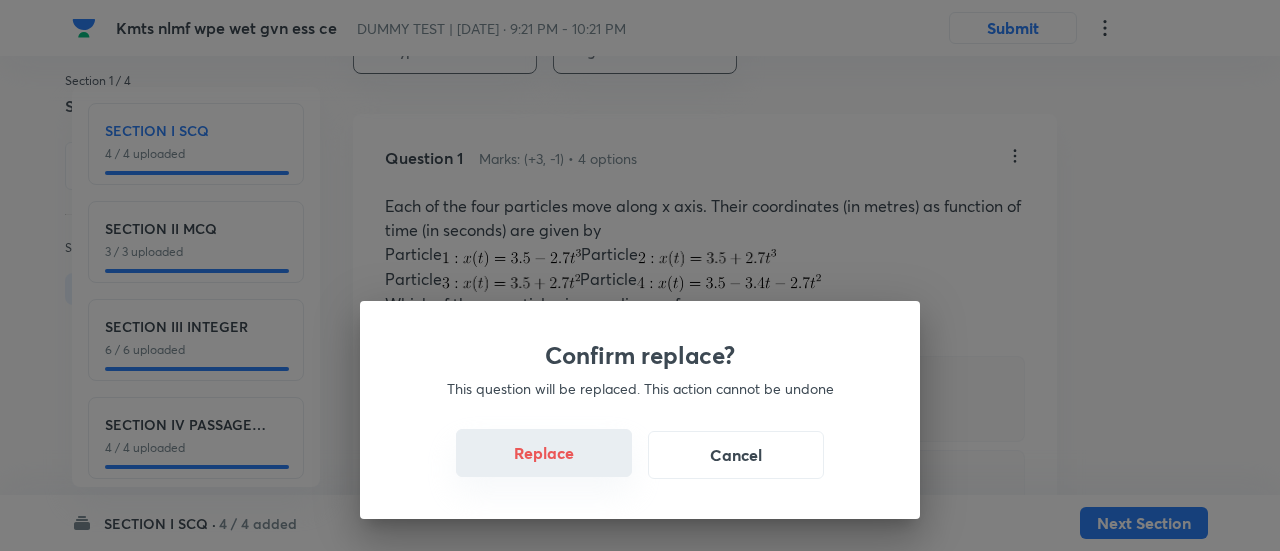 click on "Replace" at bounding box center [544, 453] 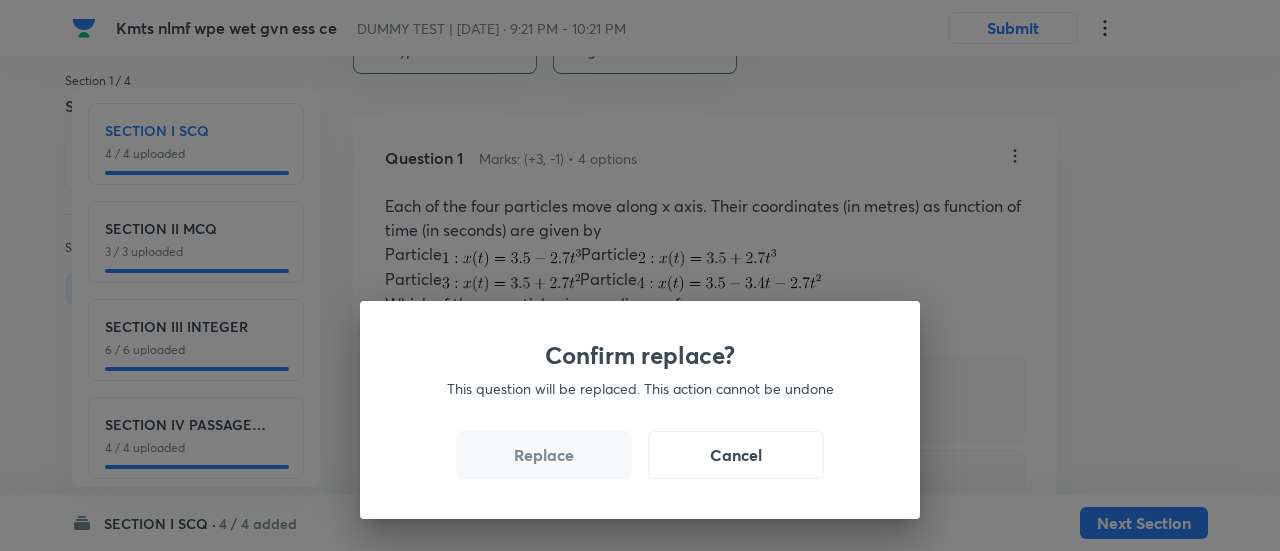 click on "Replace" at bounding box center (544, 455) 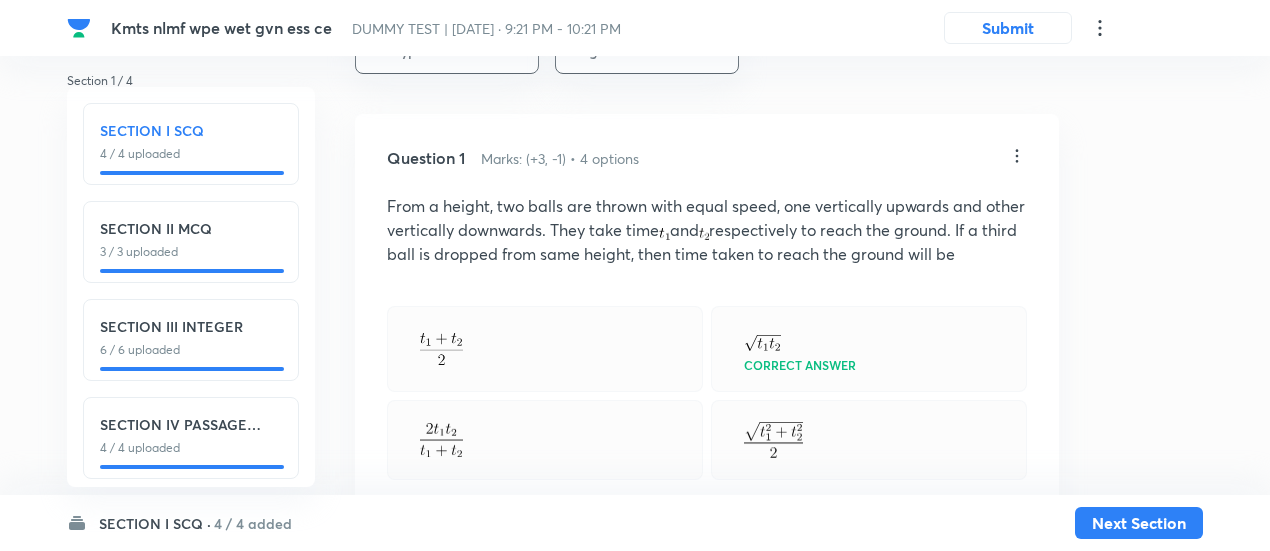 click at bounding box center (545, 440) 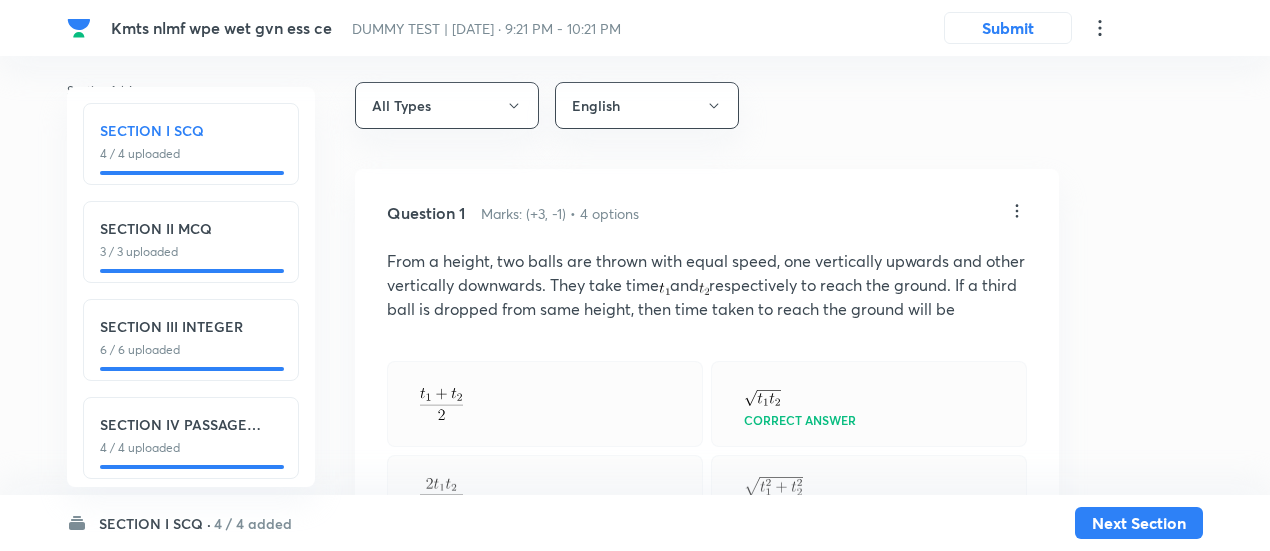 scroll, scrollTop: 5, scrollLeft: 0, axis: vertical 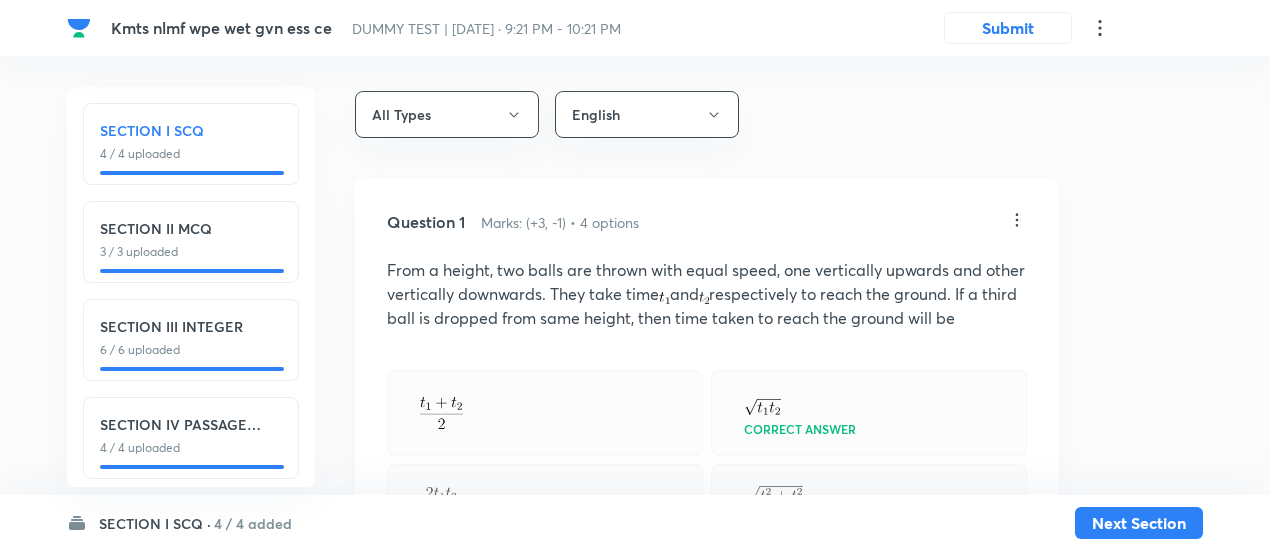click 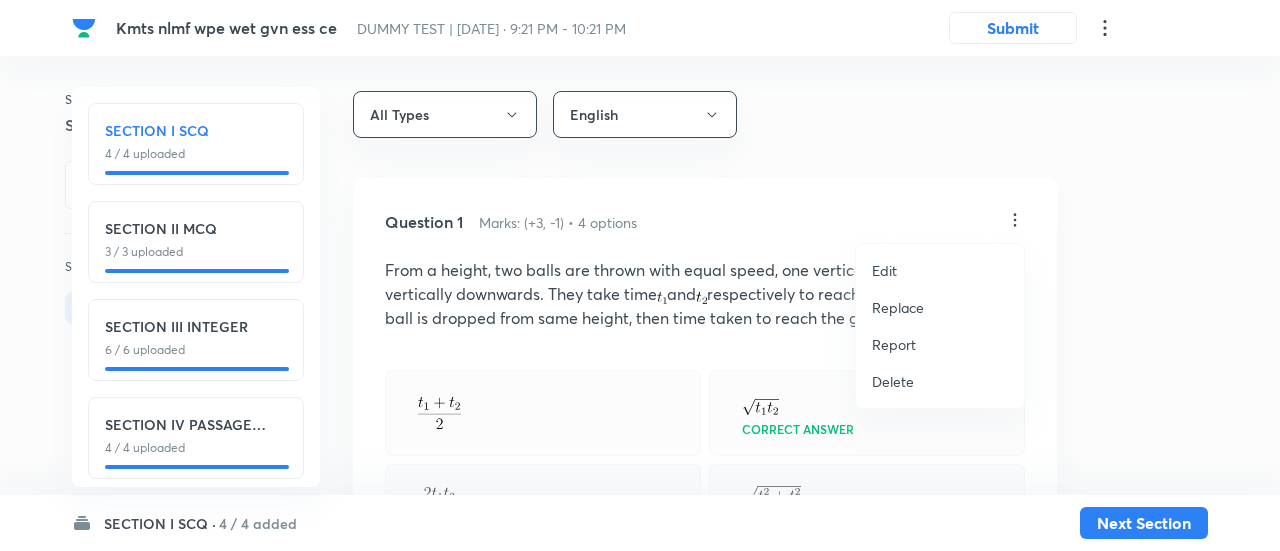 click on "Replace" at bounding box center [898, 307] 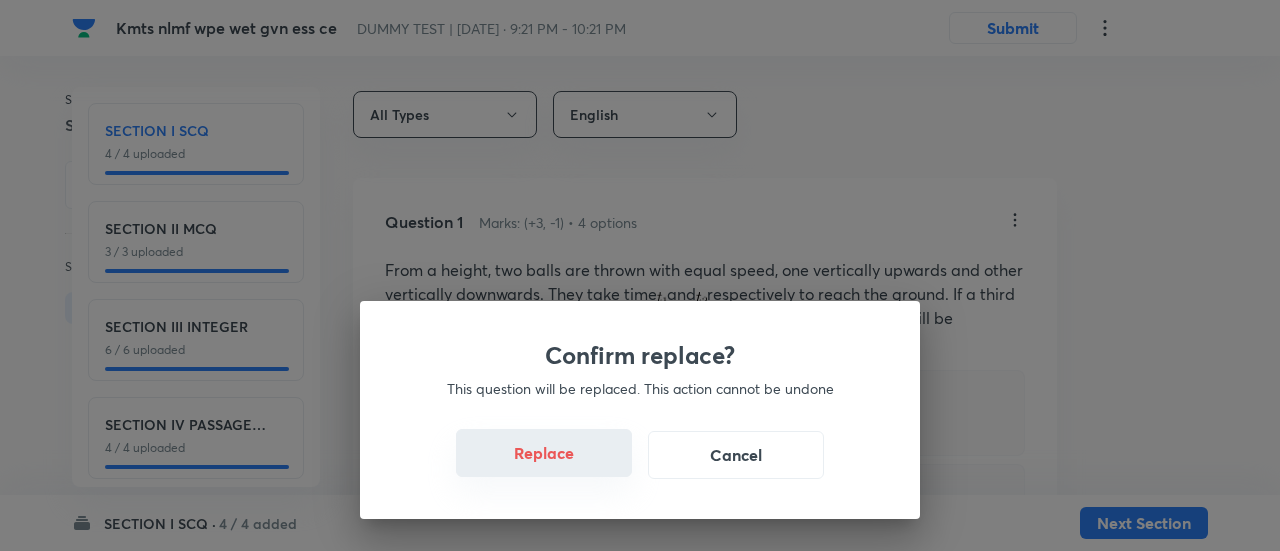 click on "Replace" at bounding box center (544, 453) 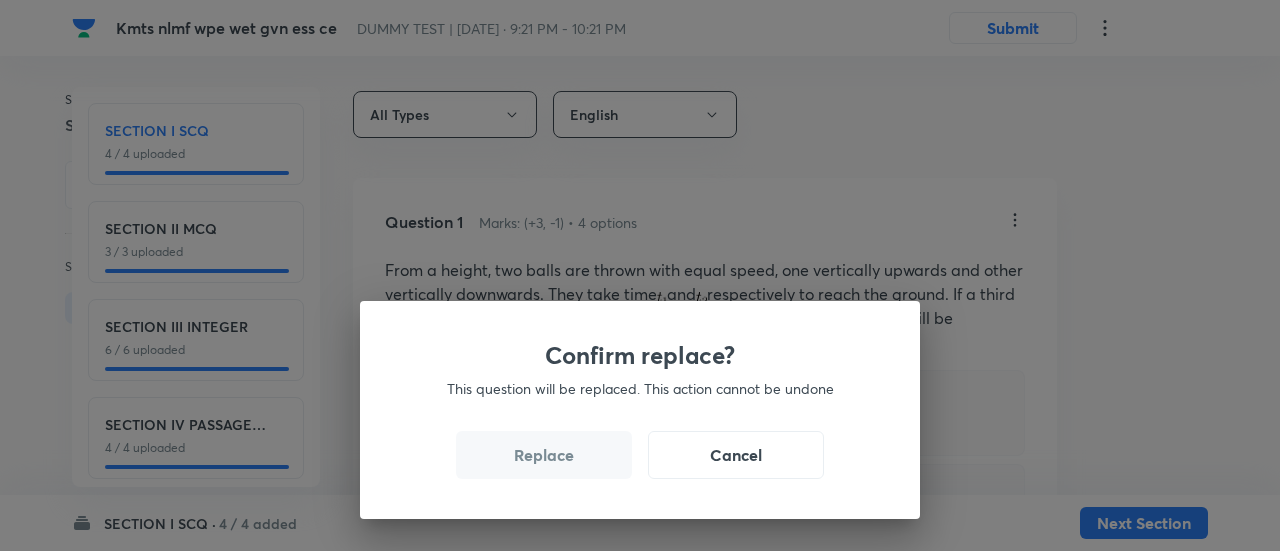 click on "Replace" at bounding box center [544, 455] 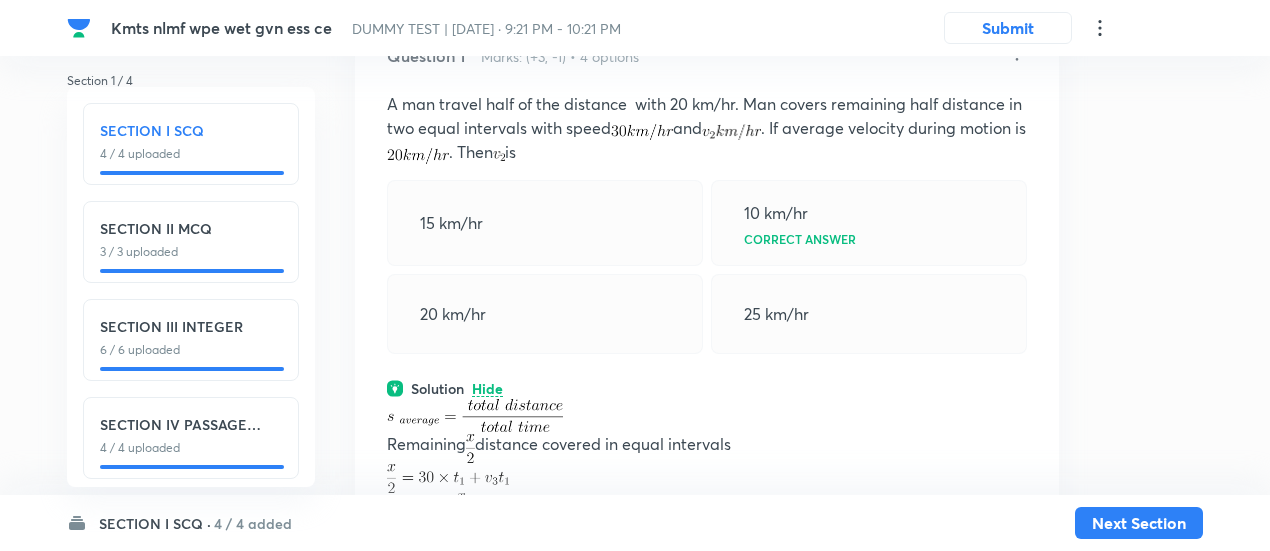 scroll, scrollTop: 109, scrollLeft: 0, axis: vertical 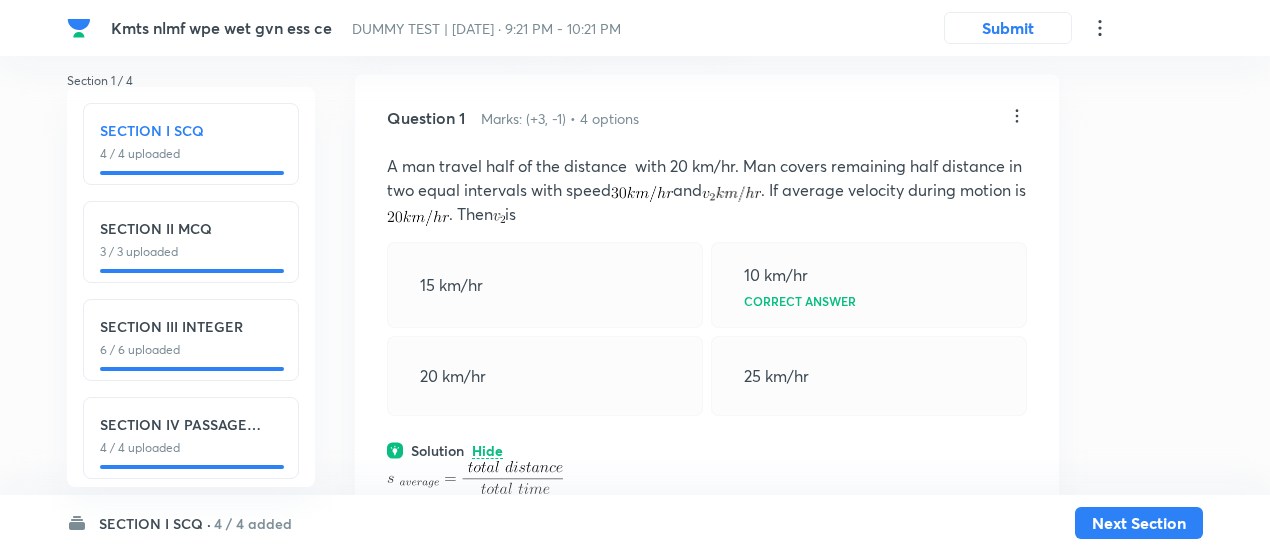click 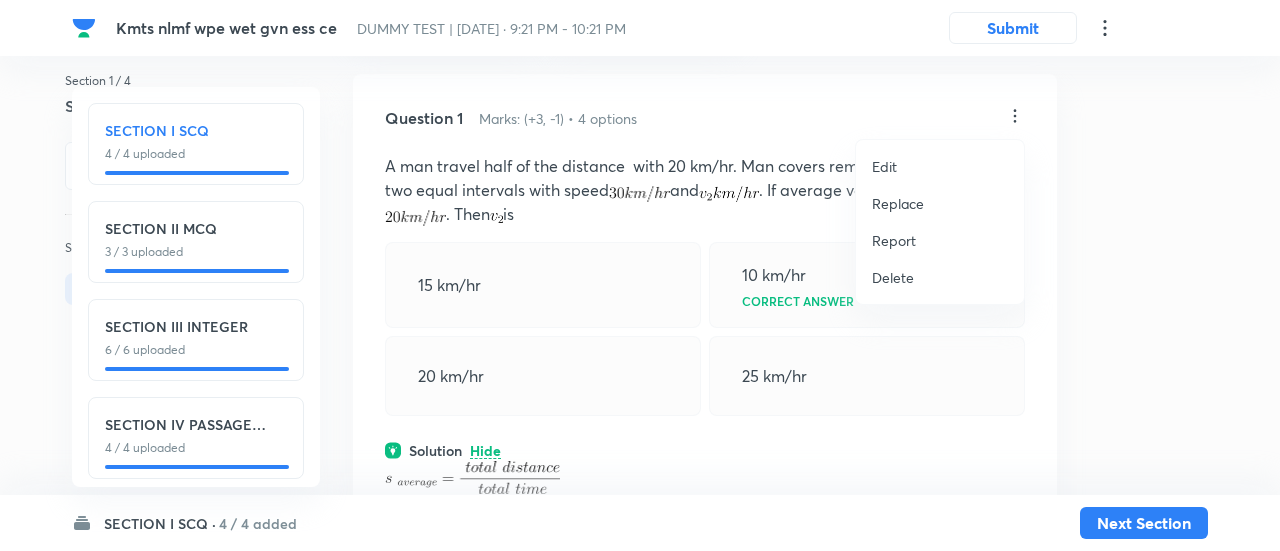 click on "Replace" at bounding box center (898, 203) 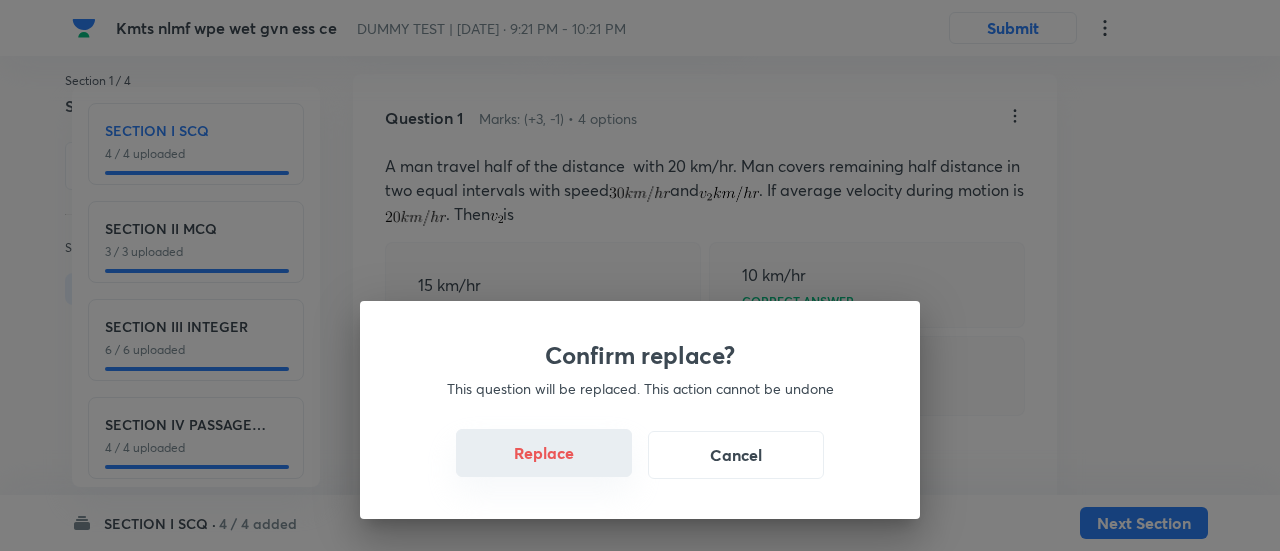 click on "Replace" at bounding box center [544, 453] 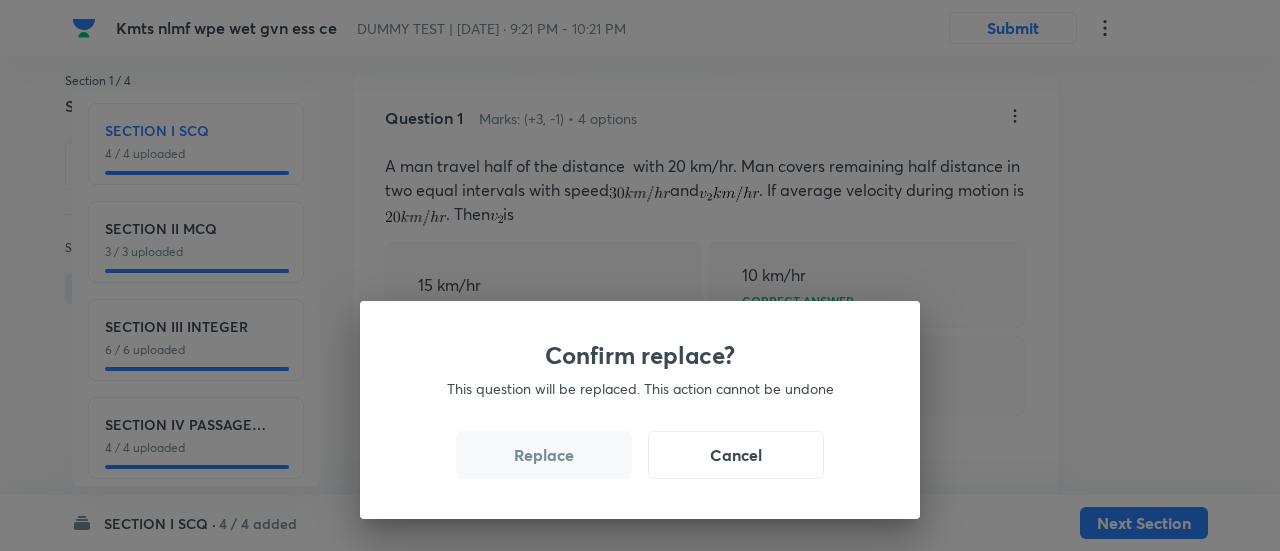 click on "Replace" at bounding box center (544, 455) 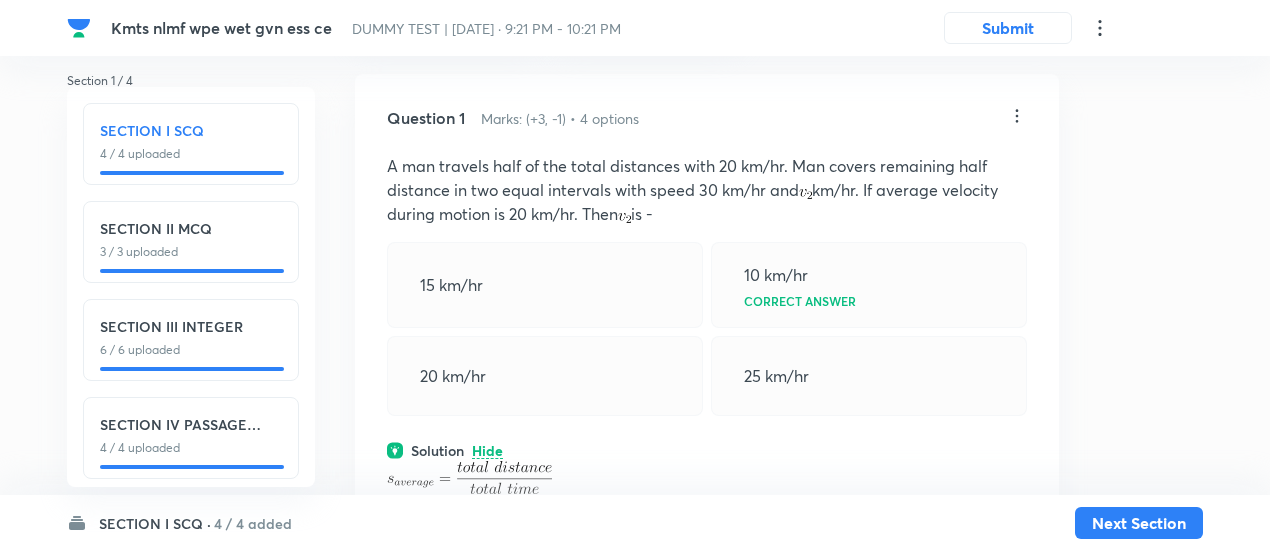 click 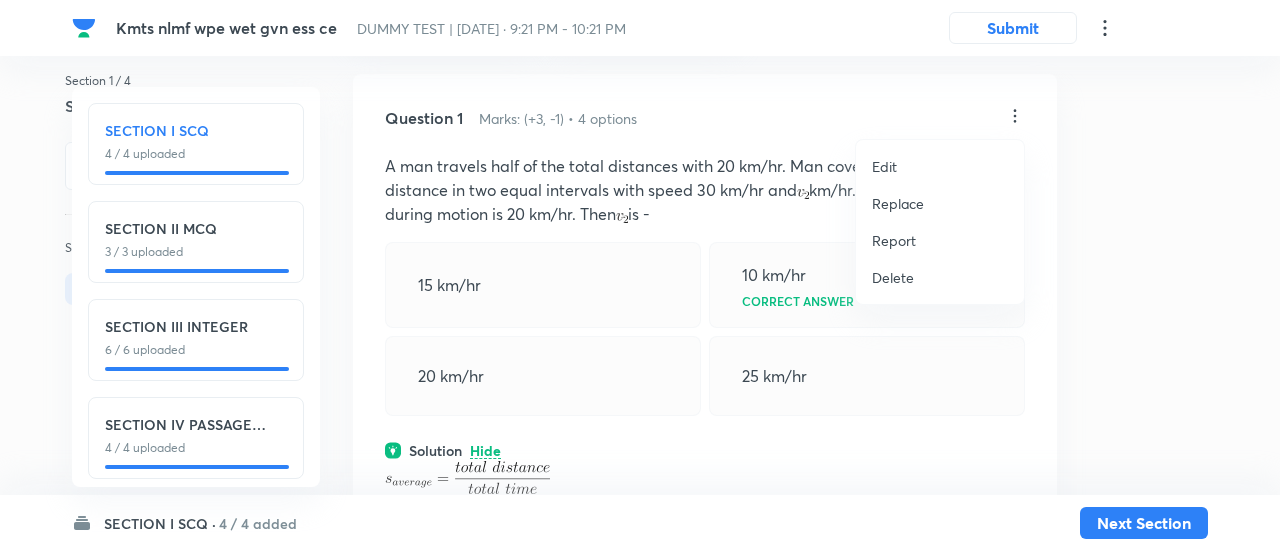 click on "Replace" at bounding box center (898, 203) 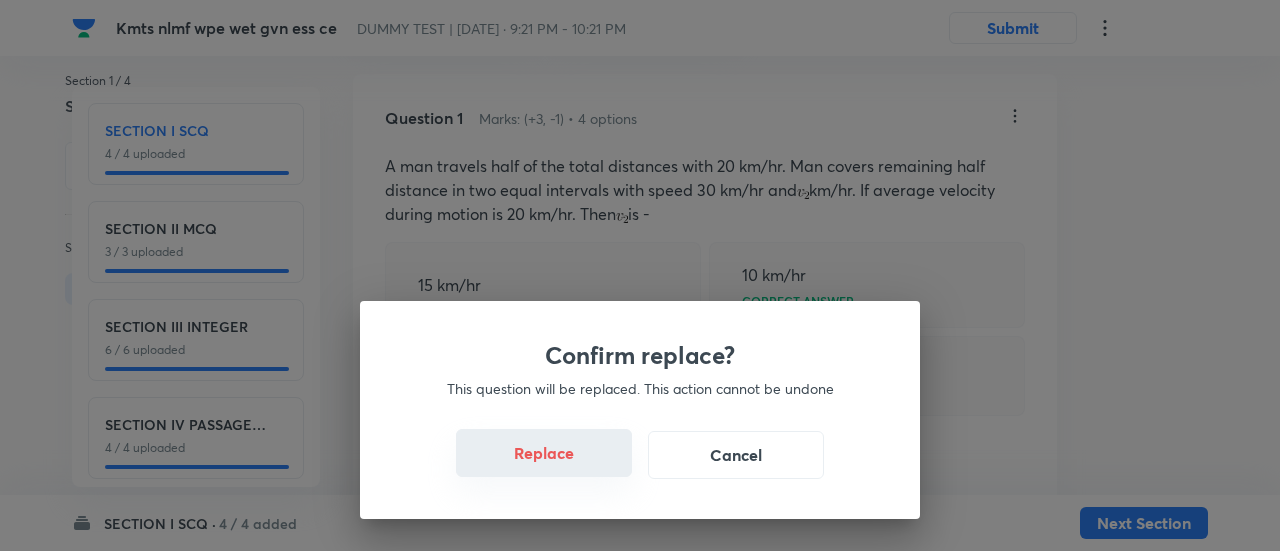 click on "Replace" at bounding box center [544, 453] 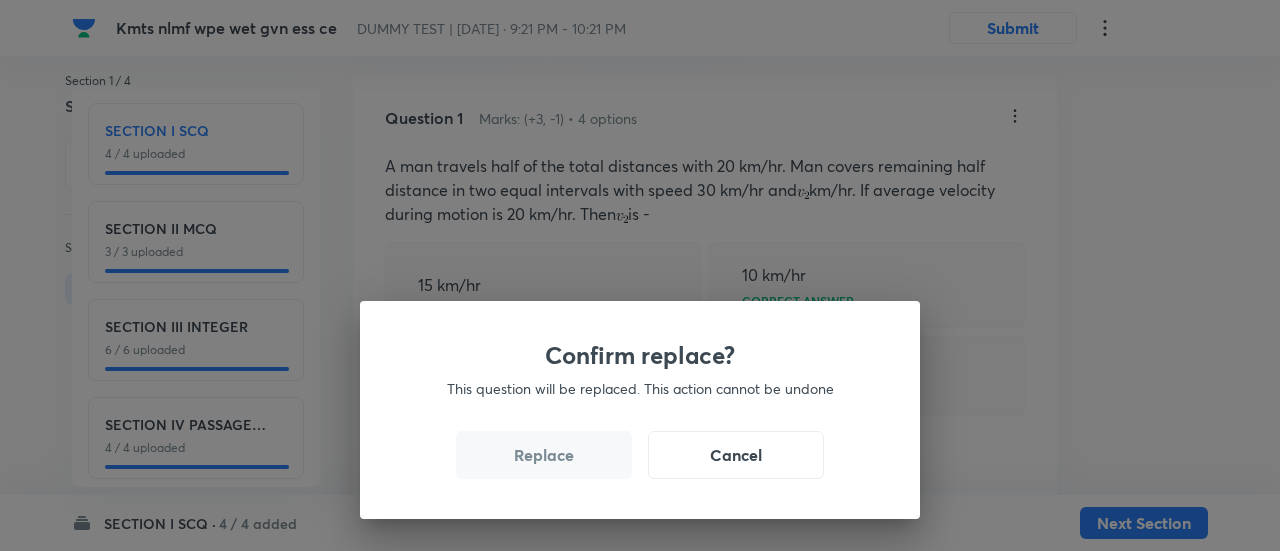 click on "Replace" at bounding box center [544, 455] 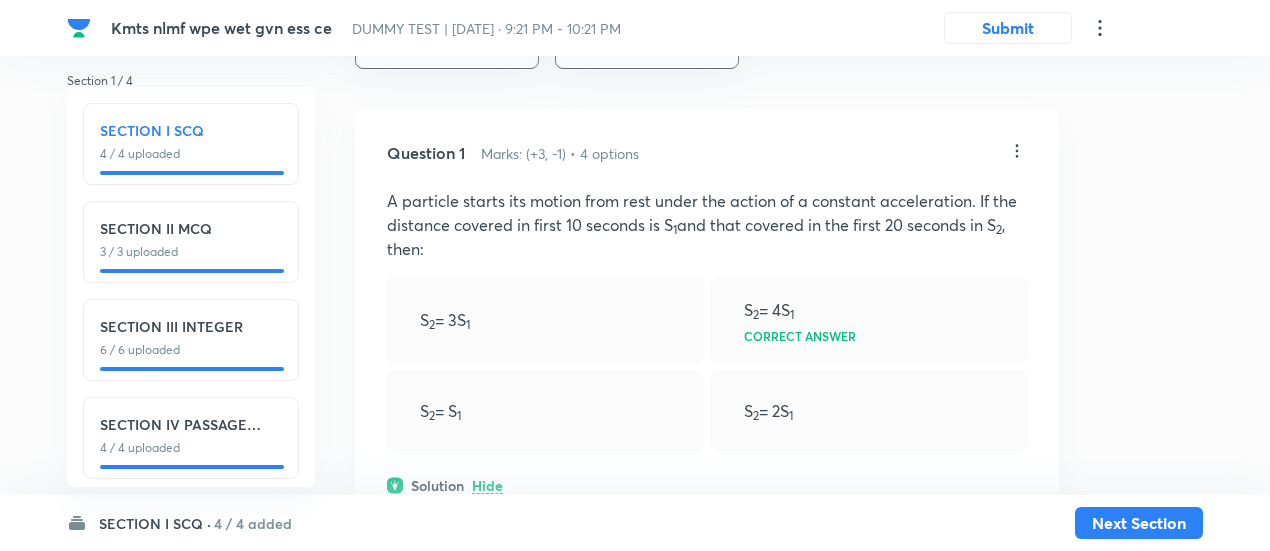 scroll, scrollTop: 81, scrollLeft: 0, axis: vertical 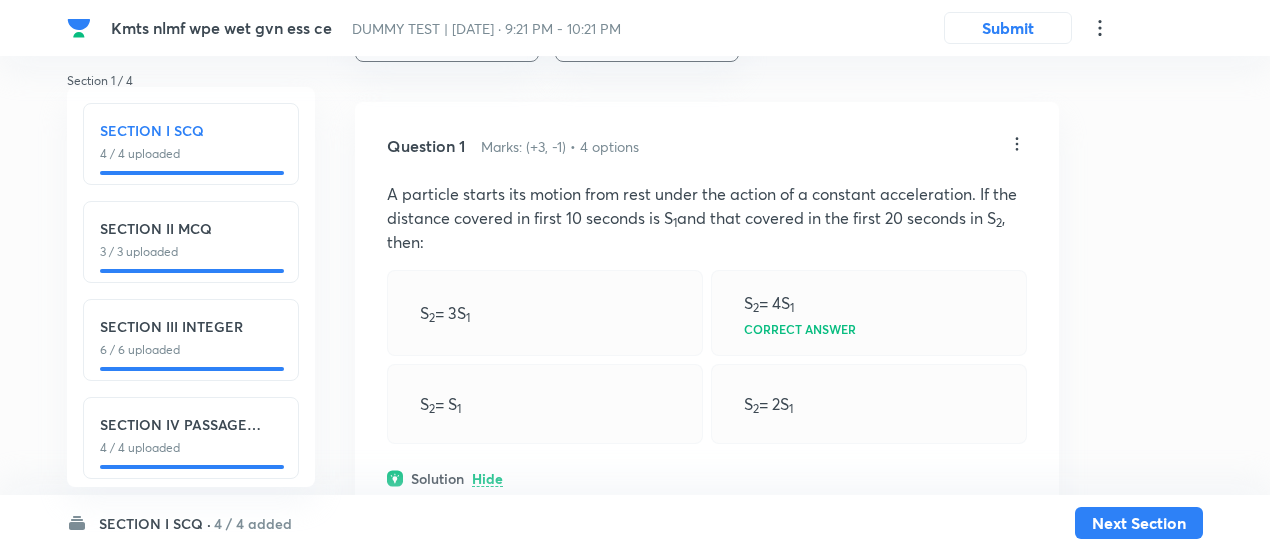 click 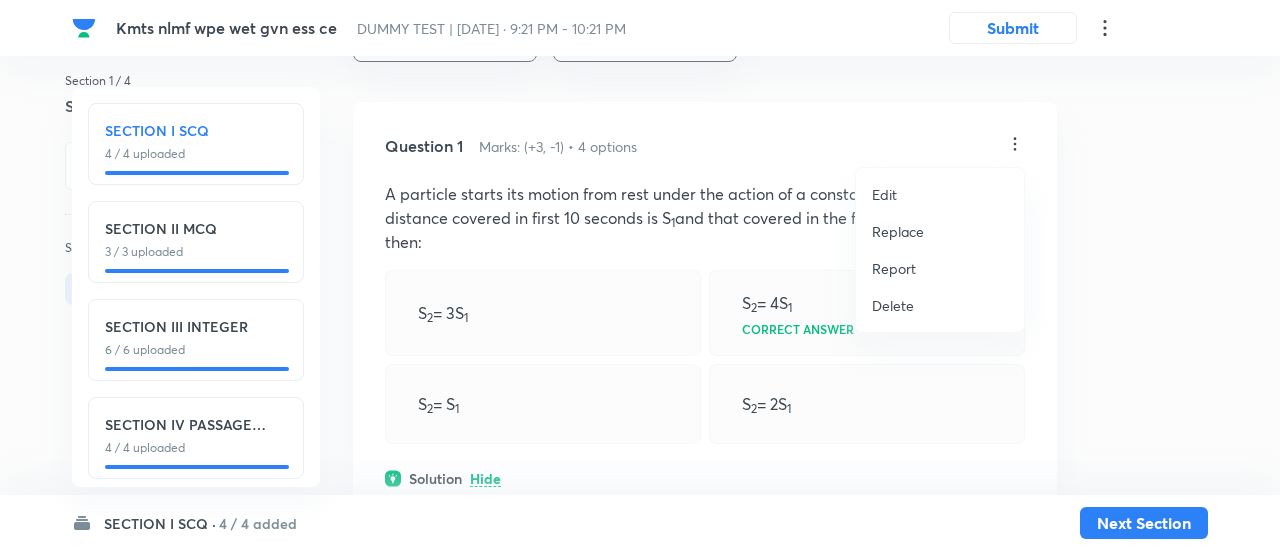 click on "Replace" at bounding box center (898, 231) 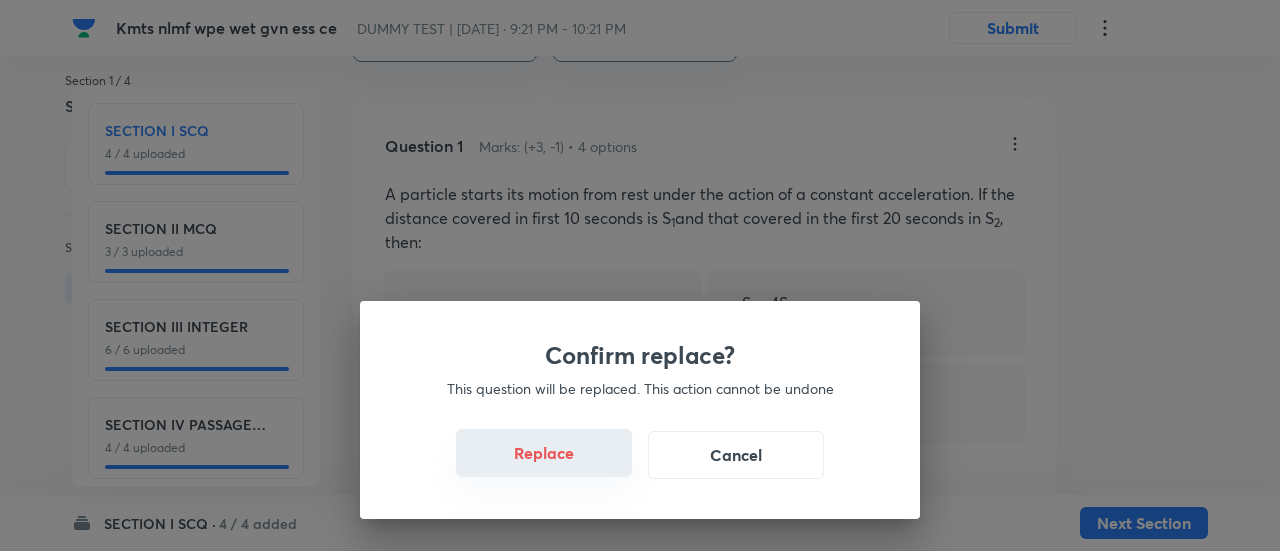 click on "Replace" at bounding box center [544, 453] 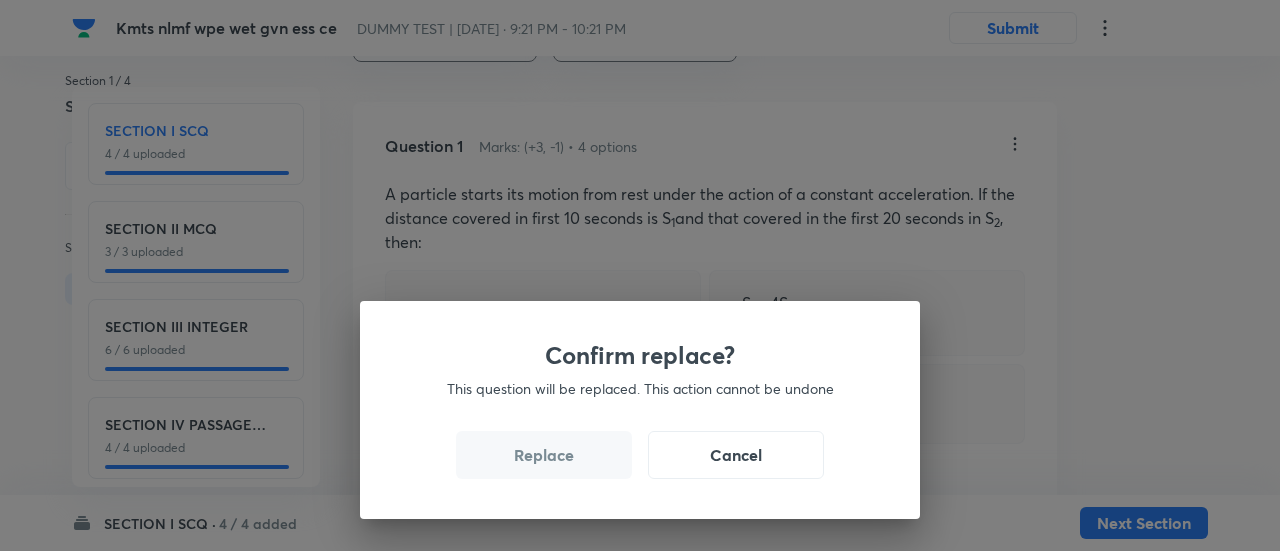 click on "Replace" at bounding box center [544, 455] 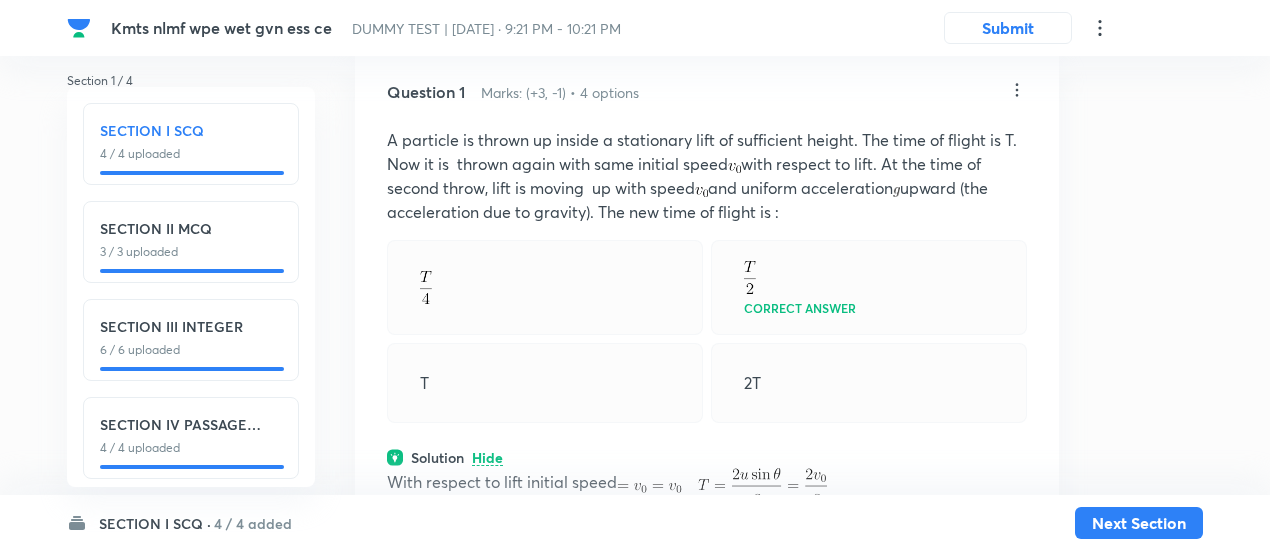 scroll, scrollTop: 134, scrollLeft: 0, axis: vertical 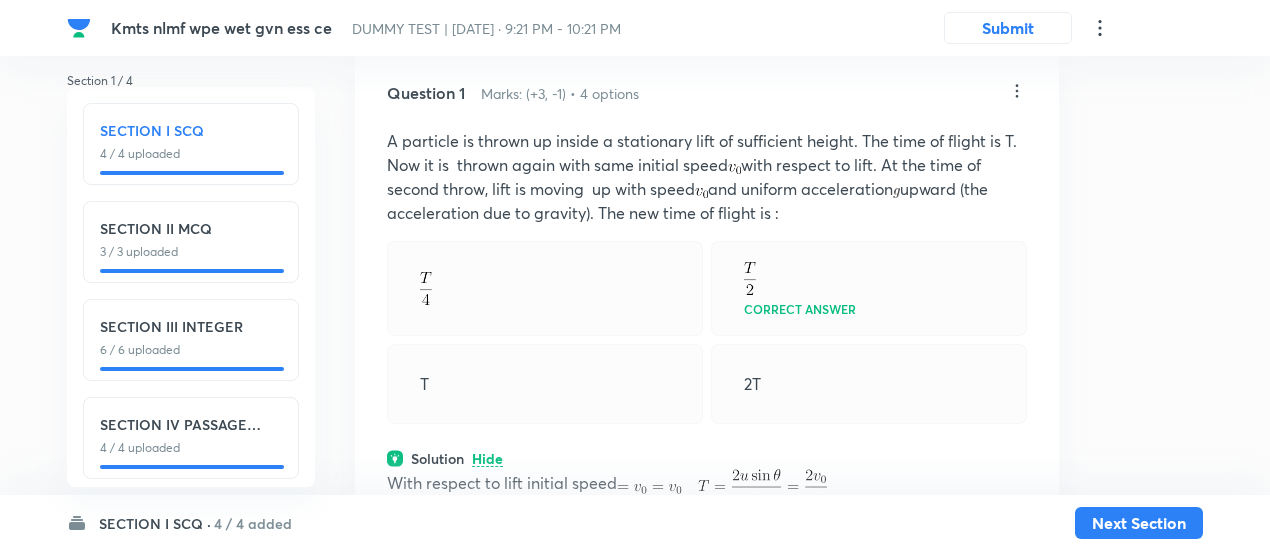 click 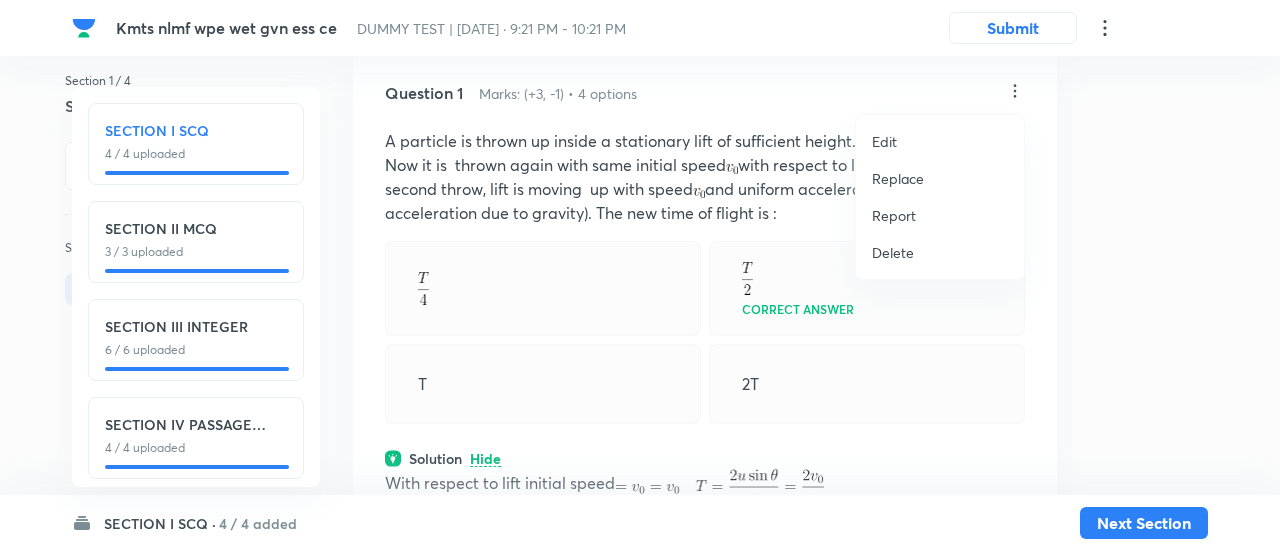 click on "Replace" at bounding box center [898, 178] 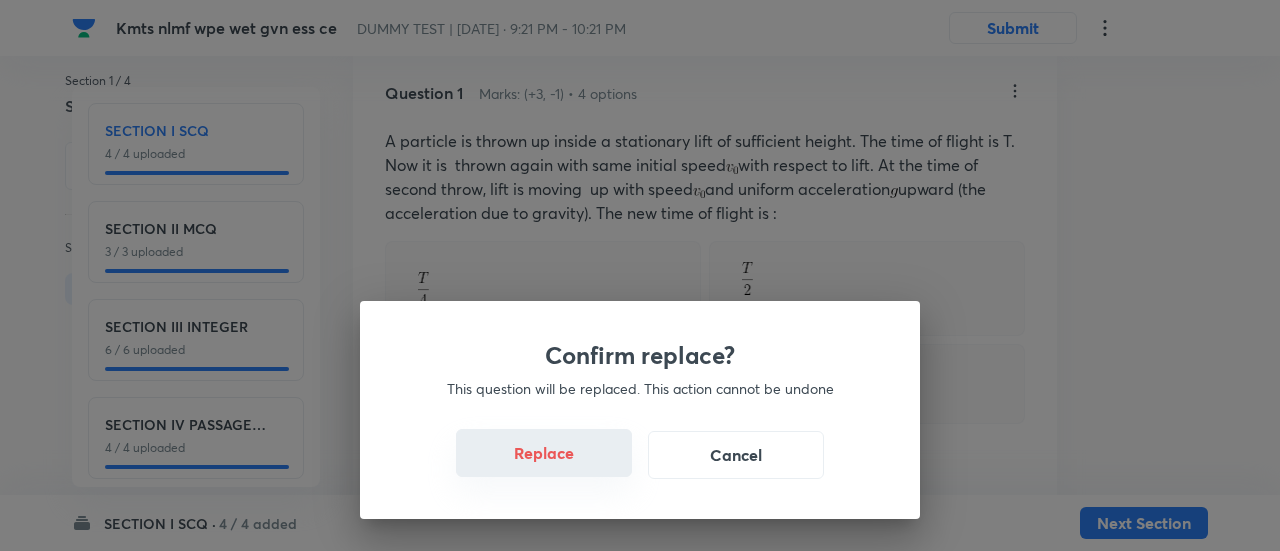 click on "Replace" at bounding box center [544, 453] 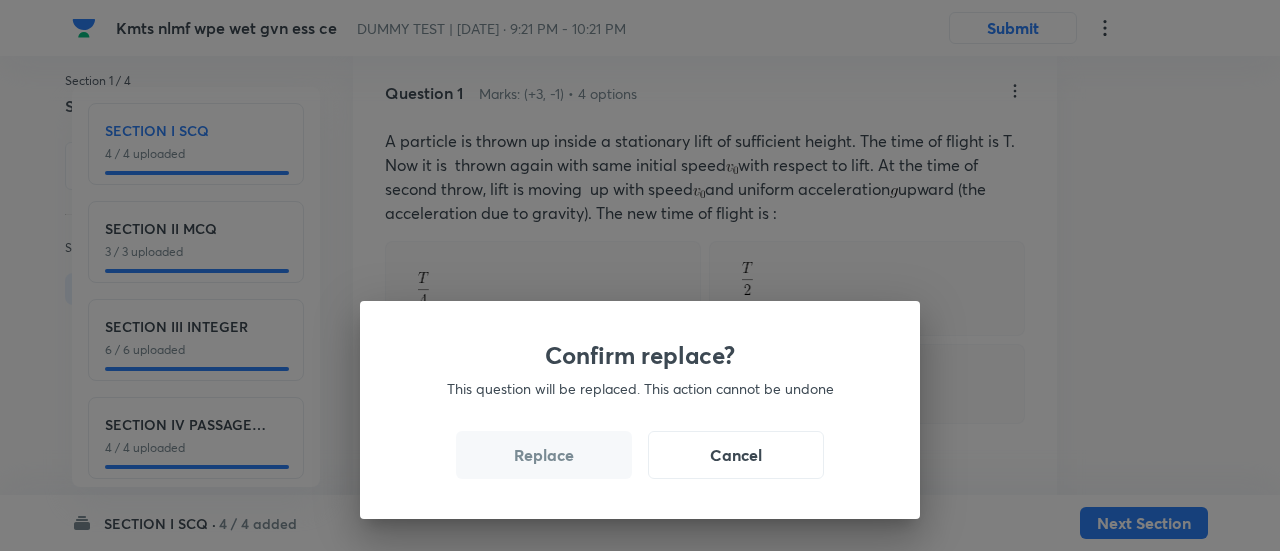 click on "Replace" at bounding box center (544, 455) 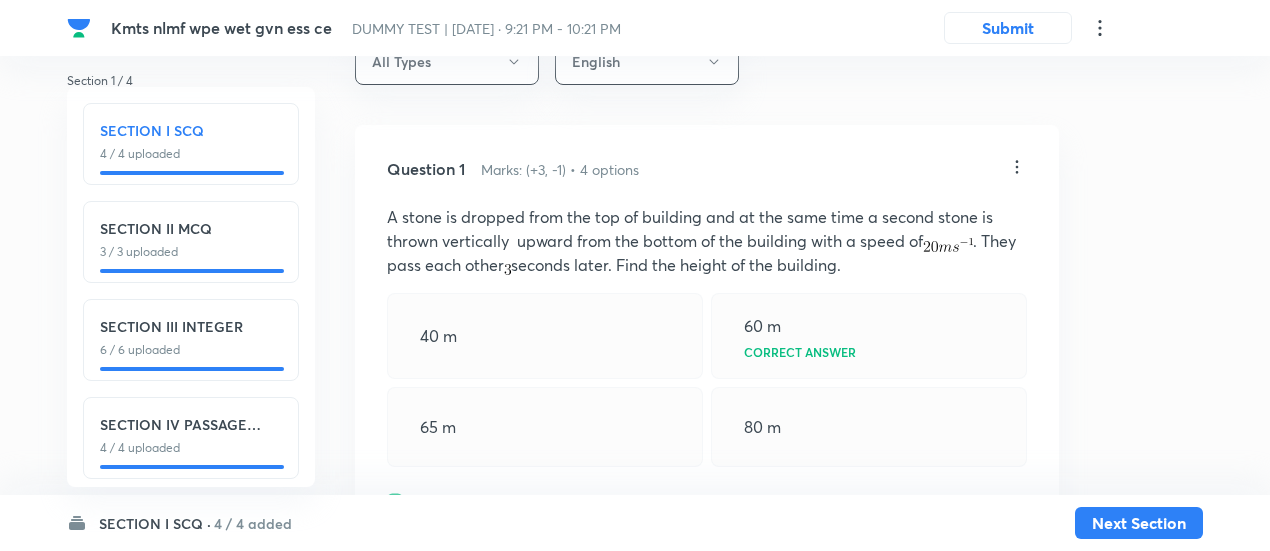 scroll, scrollTop: 57, scrollLeft: 0, axis: vertical 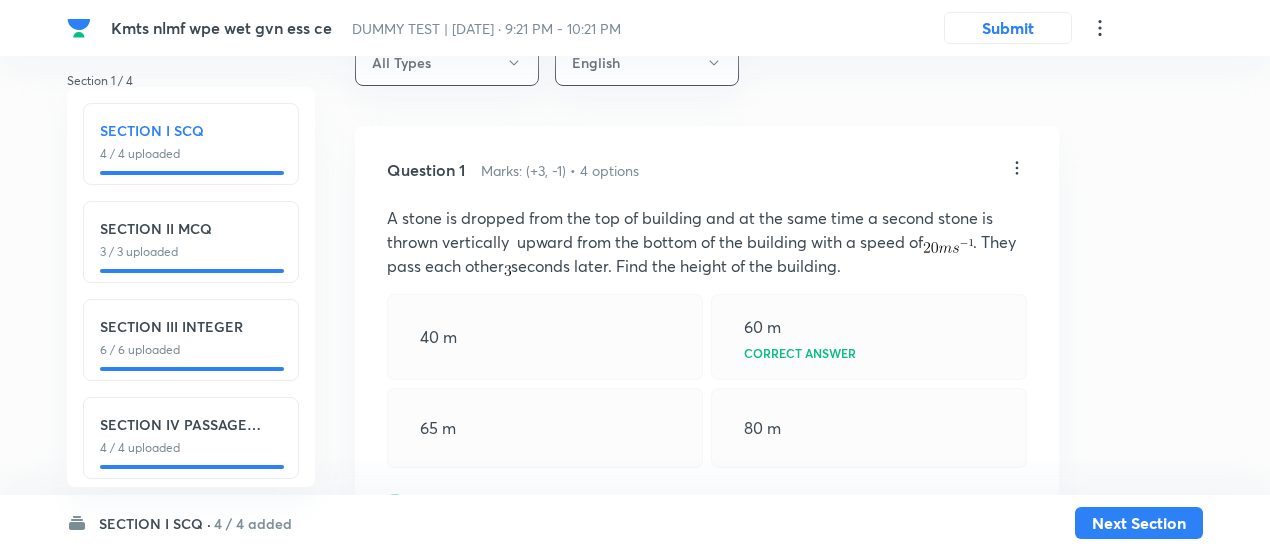 click 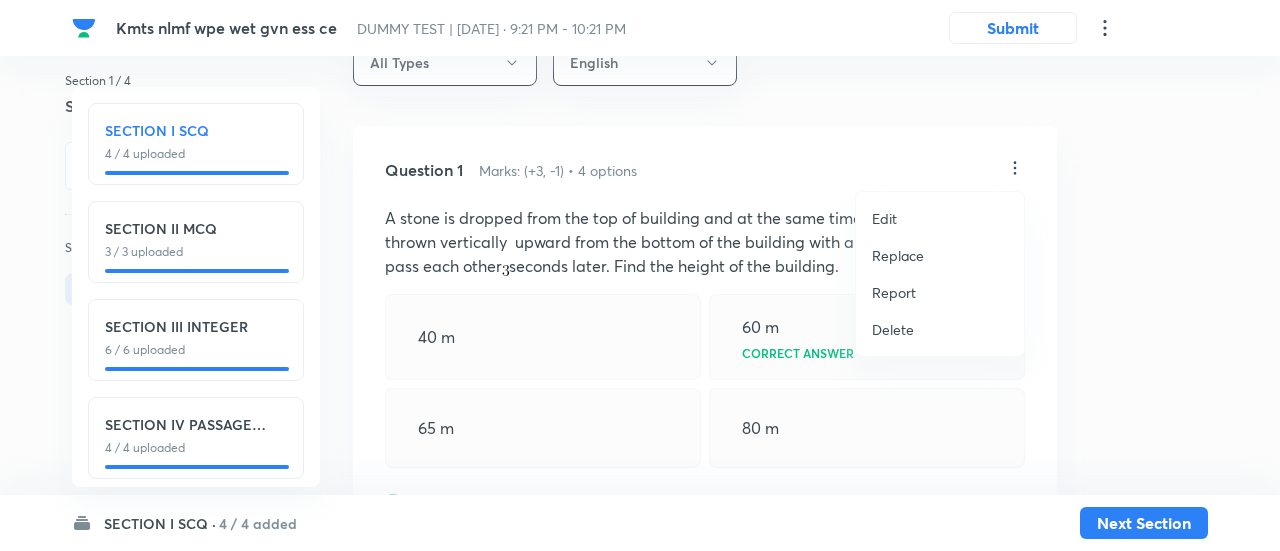 click on "Replace" at bounding box center [898, 255] 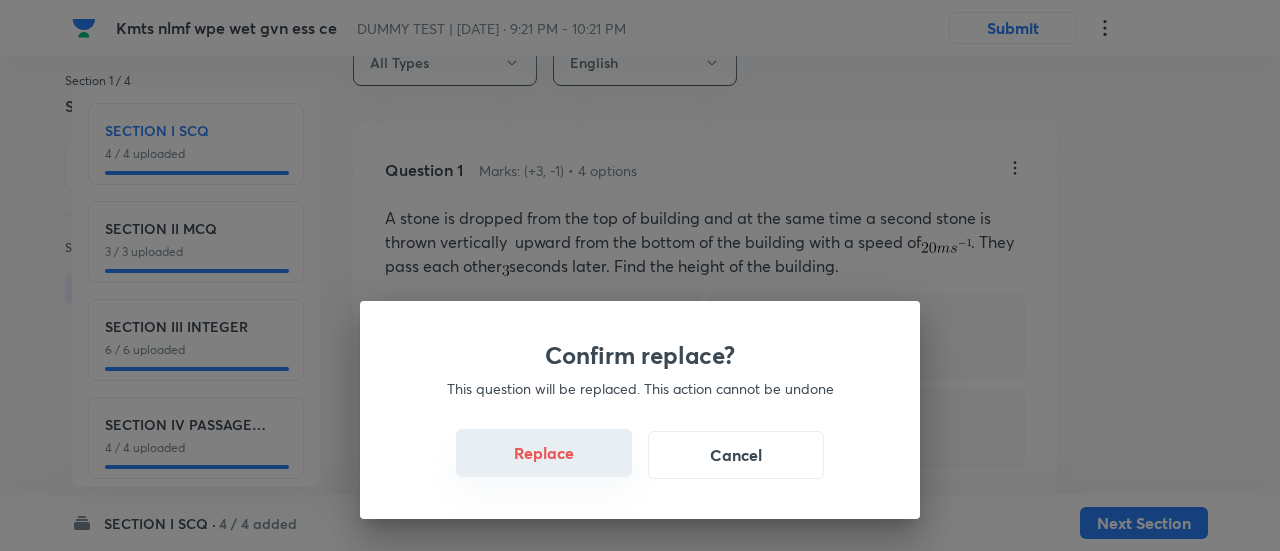 click on "Replace" at bounding box center (544, 453) 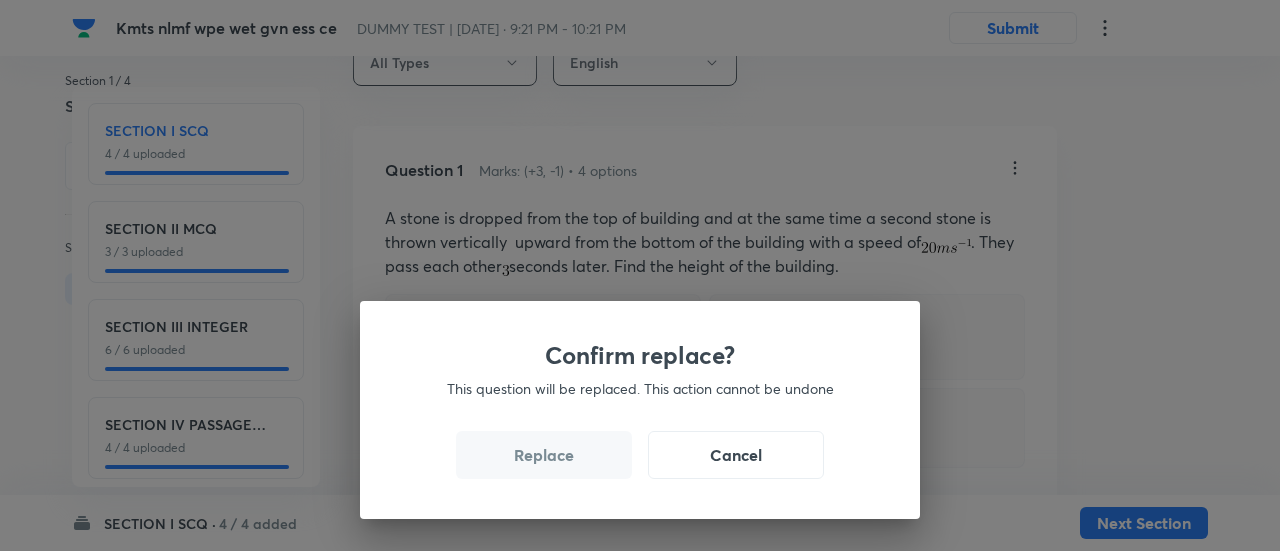 click on "Replace" at bounding box center (544, 455) 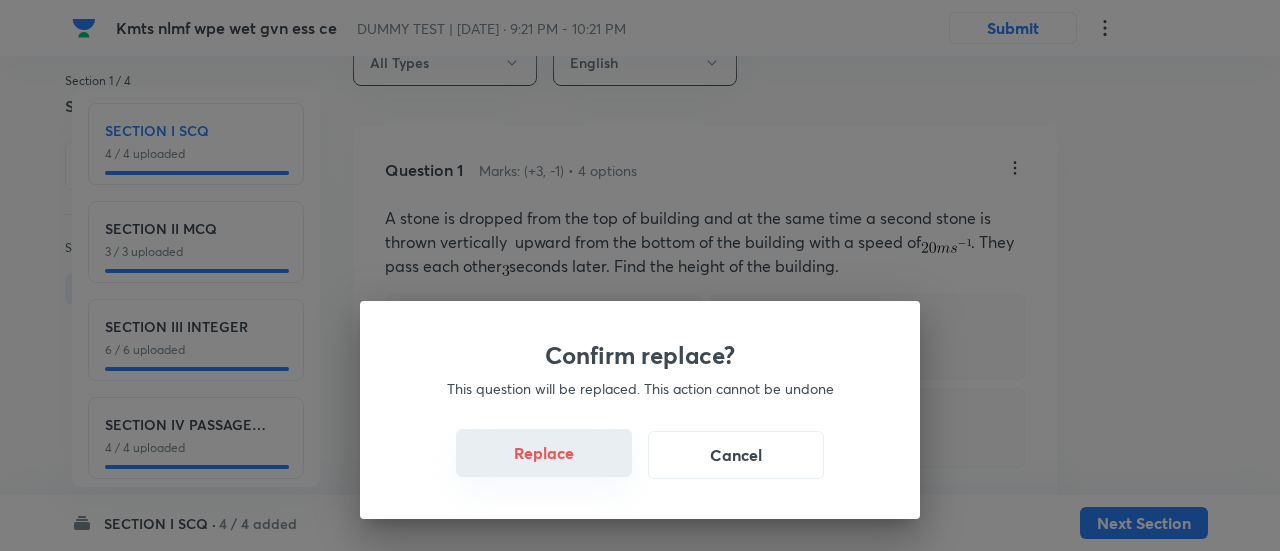 click on "Replace" at bounding box center (544, 453) 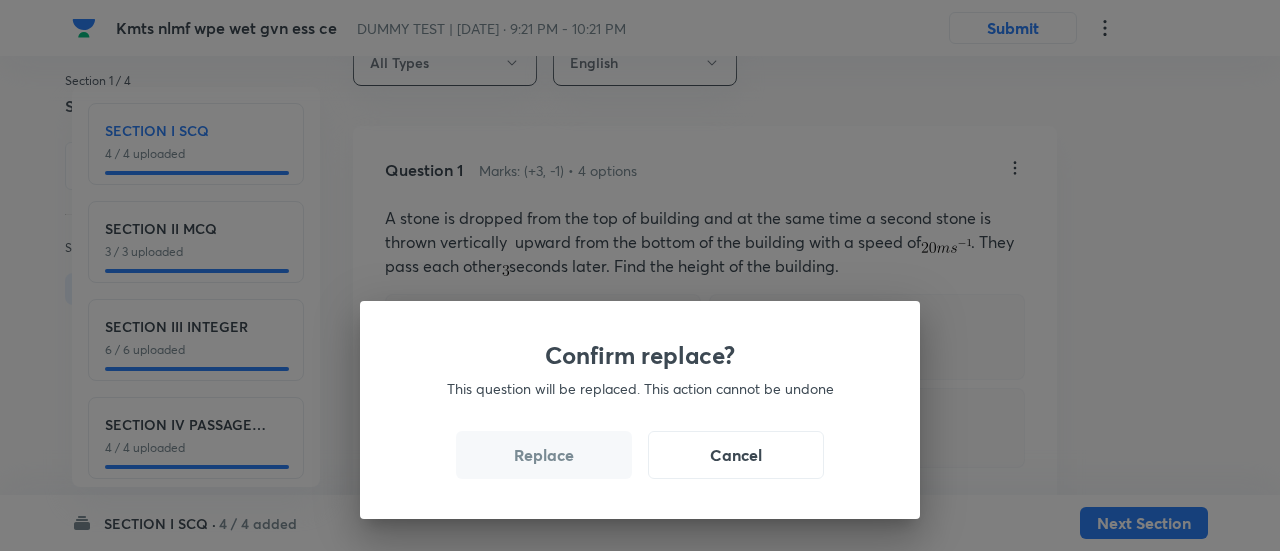 click on "Confirm replace? This question will be replaced. This action cannot be undone Replace Cancel" at bounding box center (640, 275) 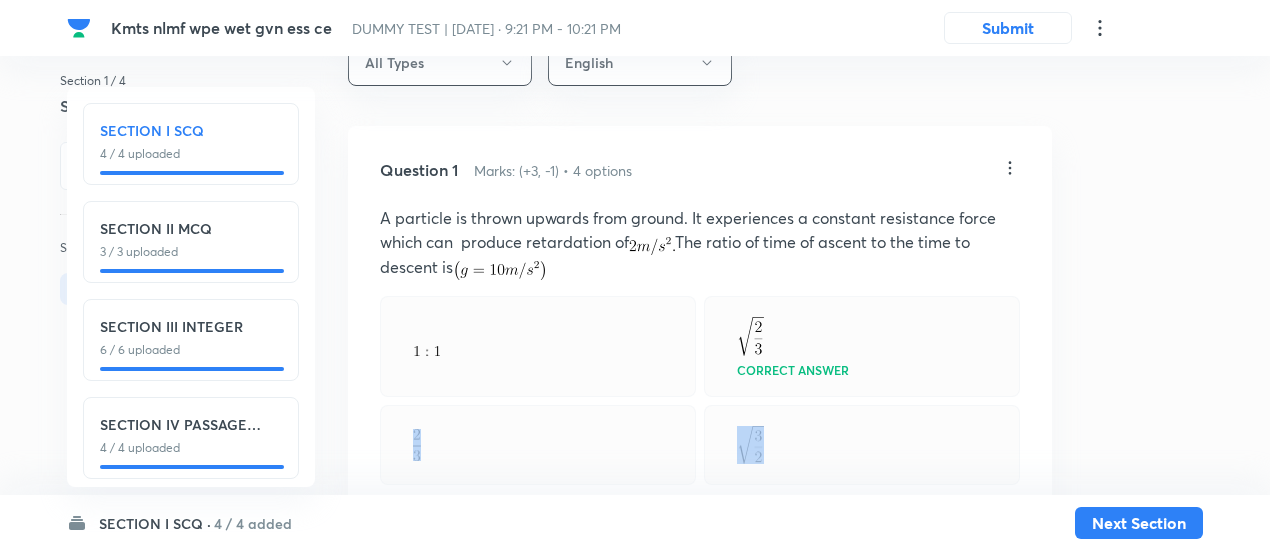 click at bounding box center (538, 445) 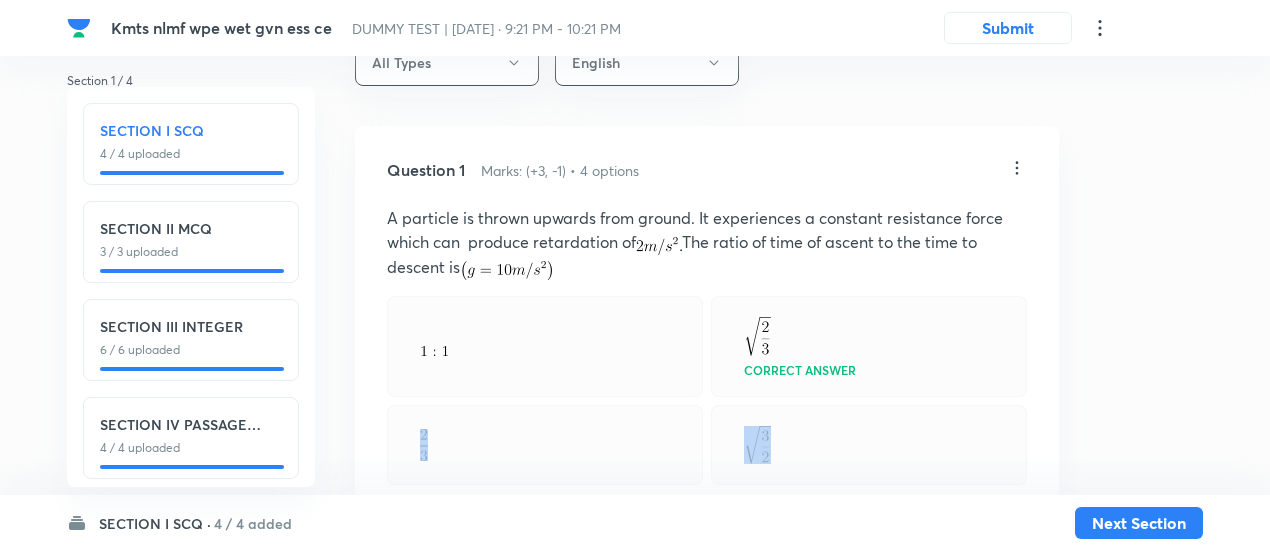 click at bounding box center (545, 445) 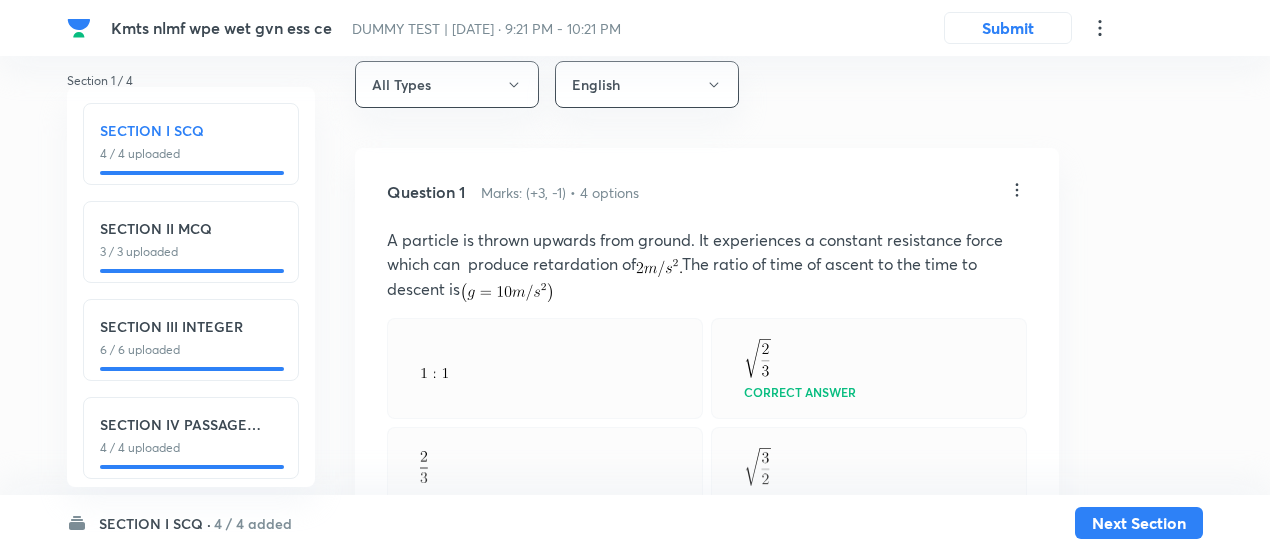 click 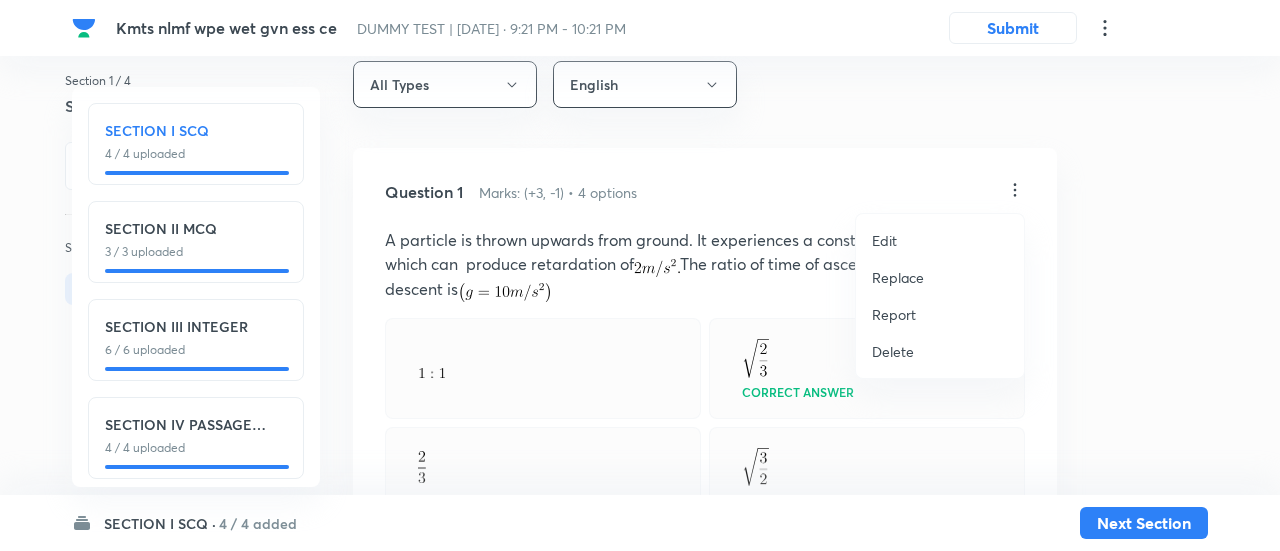 click on "Replace" at bounding box center (898, 277) 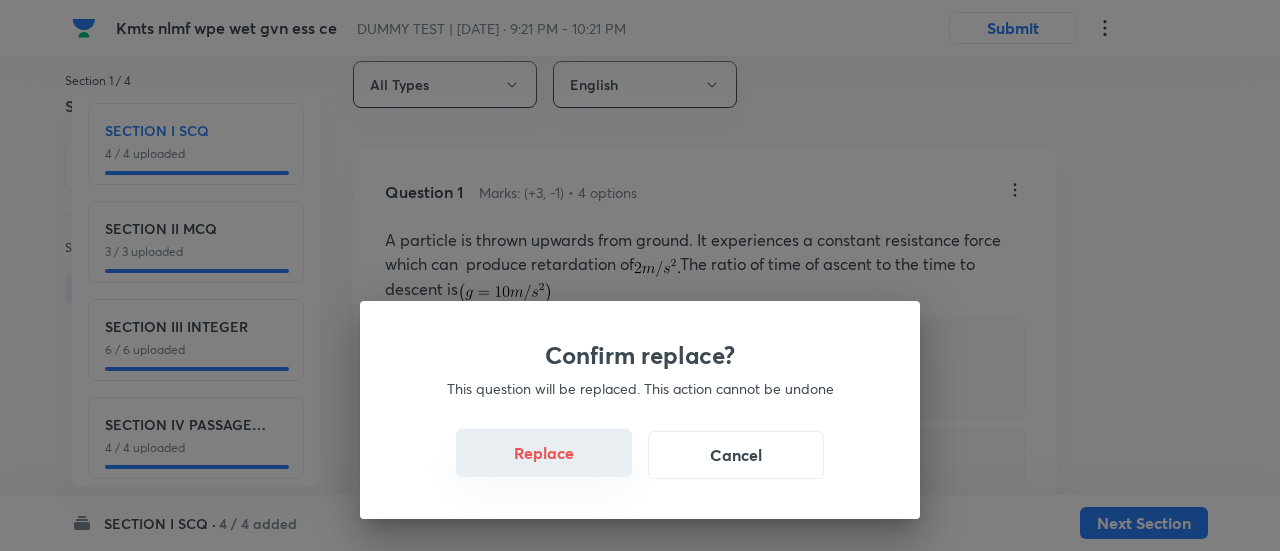 click on "Replace" at bounding box center (544, 453) 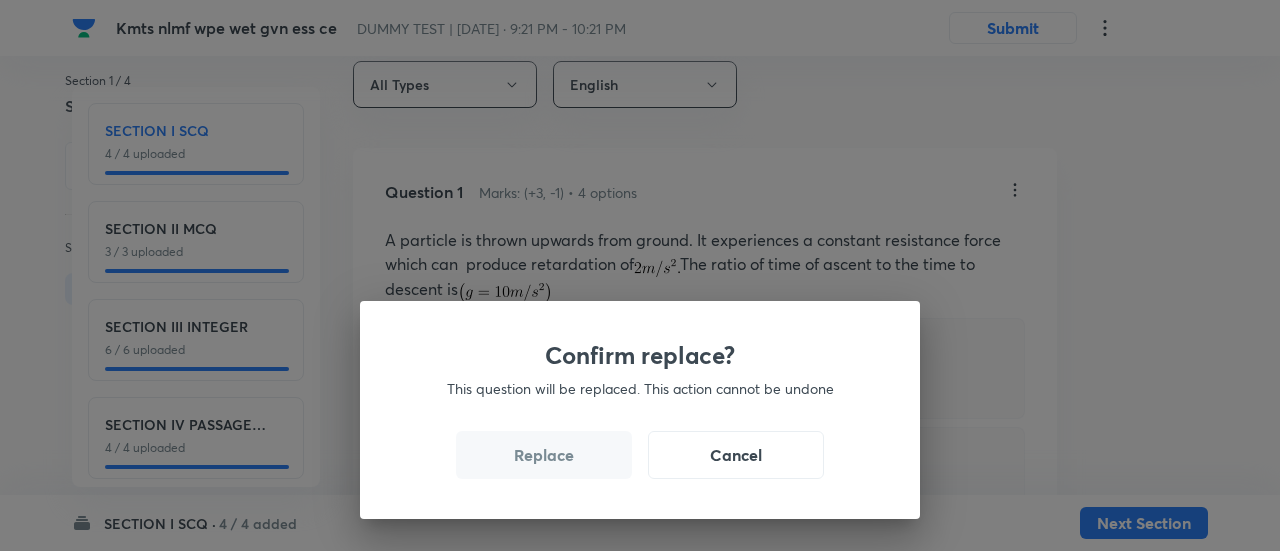 click on "Replace" at bounding box center [544, 455] 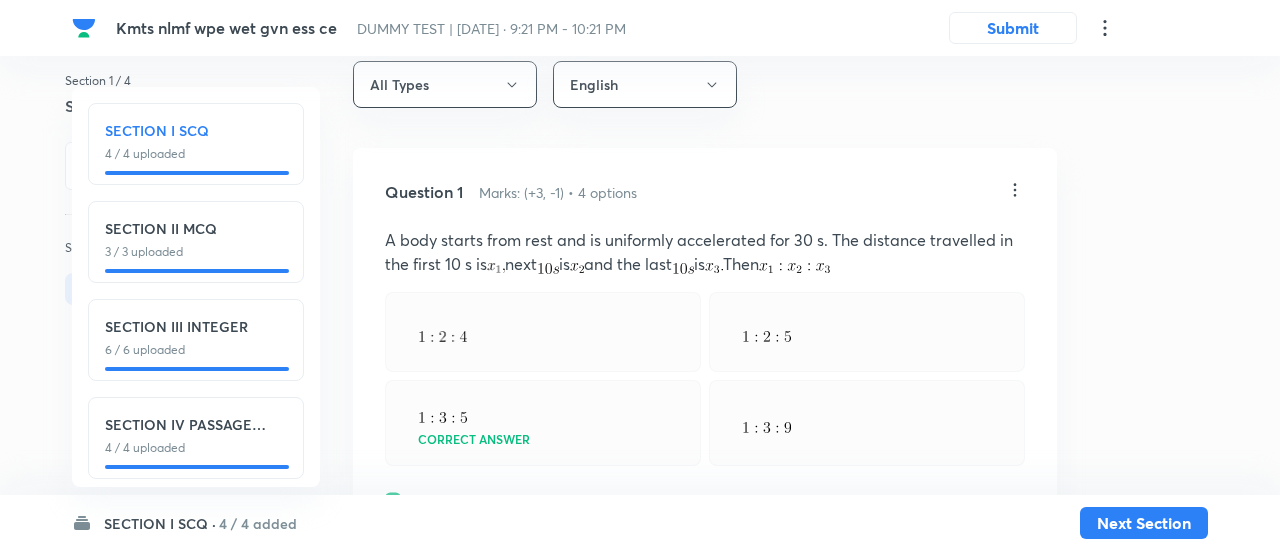 click on "Confirm replace? This question will be replaced. This action cannot be undone Replace Cancel" at bounding box center [640, 275] 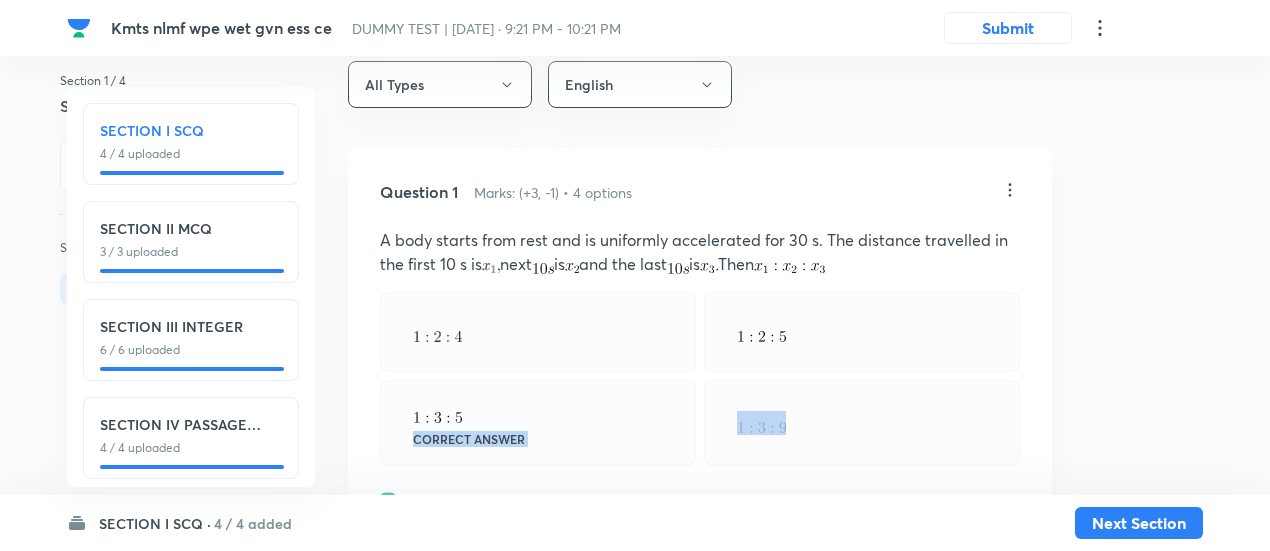 click on "Correct answer" at bounding box center (538, 423) 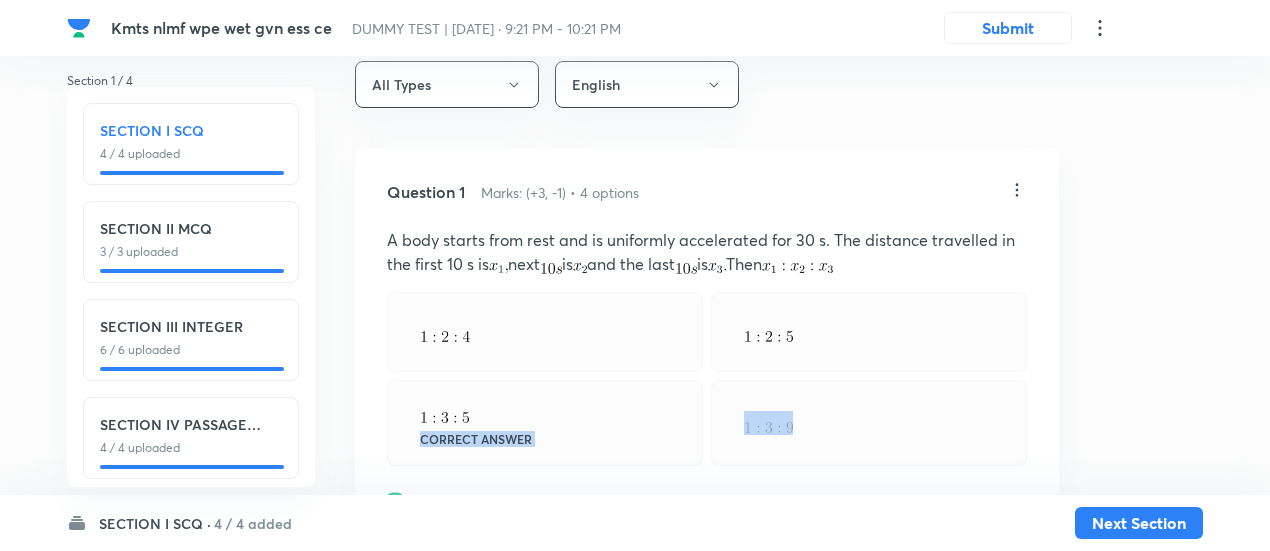 click on "Correct answer" at bounding box center [545, 423] 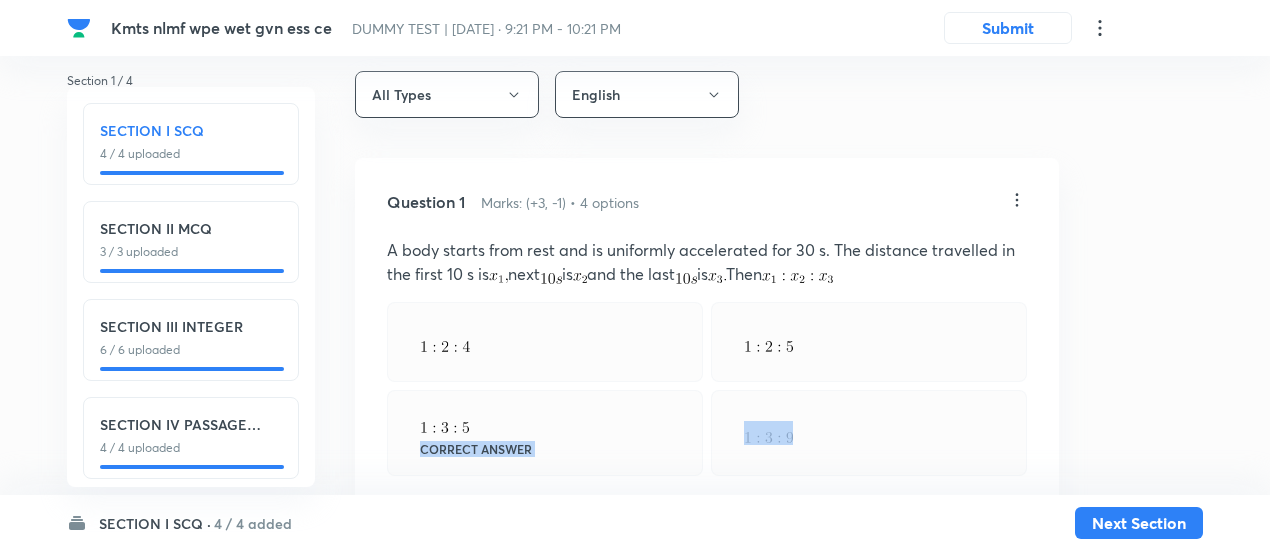 scroll, scrollTop: 1, scrollLeft: 0, axis: vertical 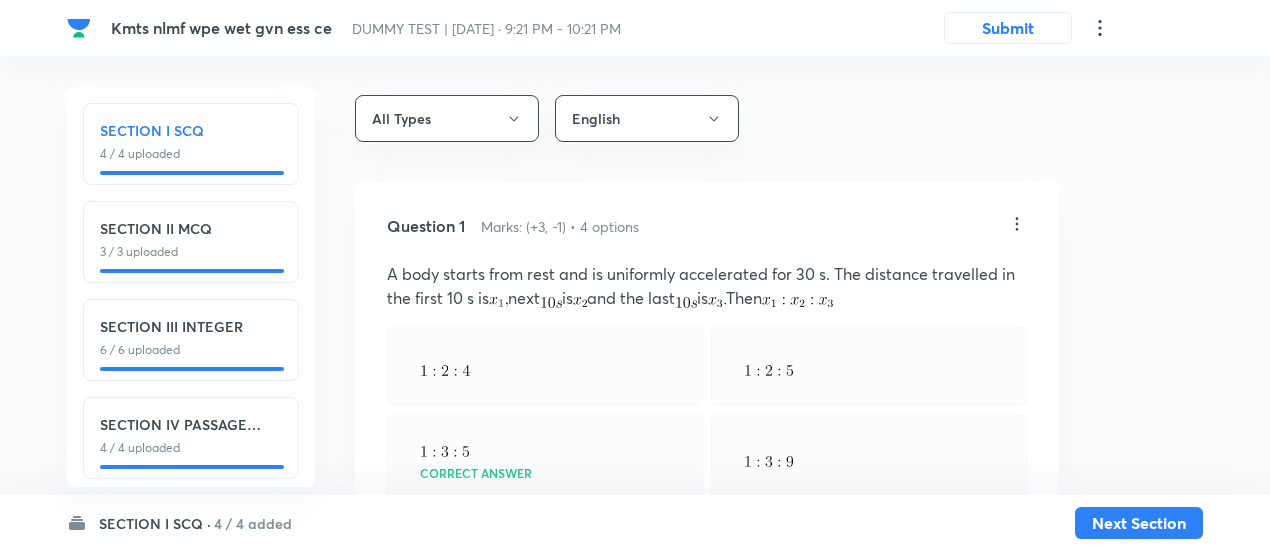 click 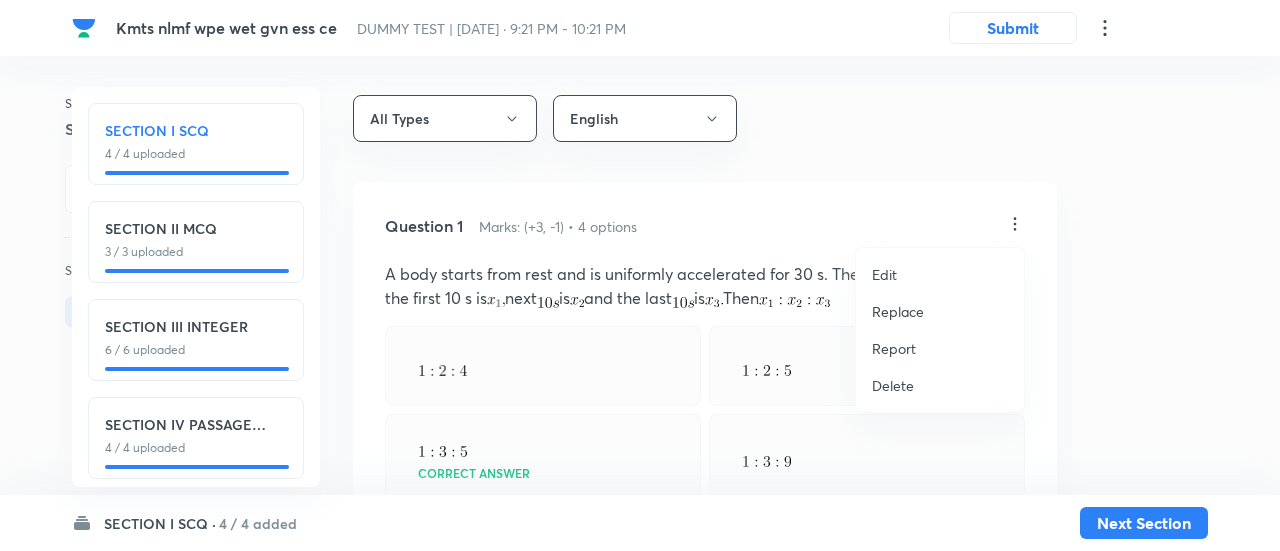 click on "Replace" at bounding box center (898, 311) 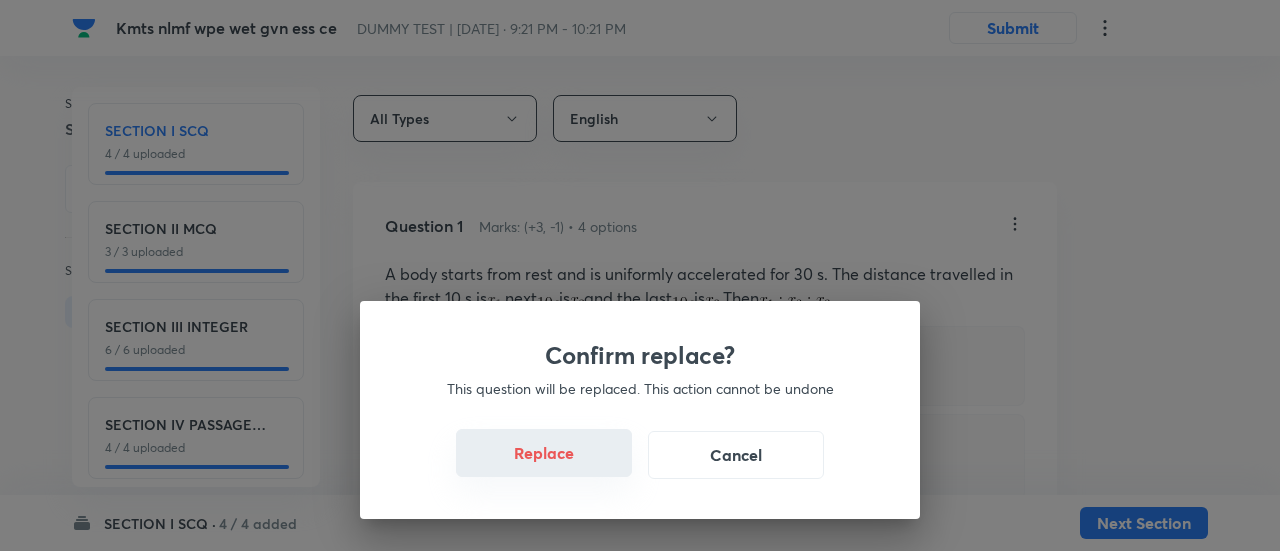 click on "Replace" at bounding box center [544, 453] 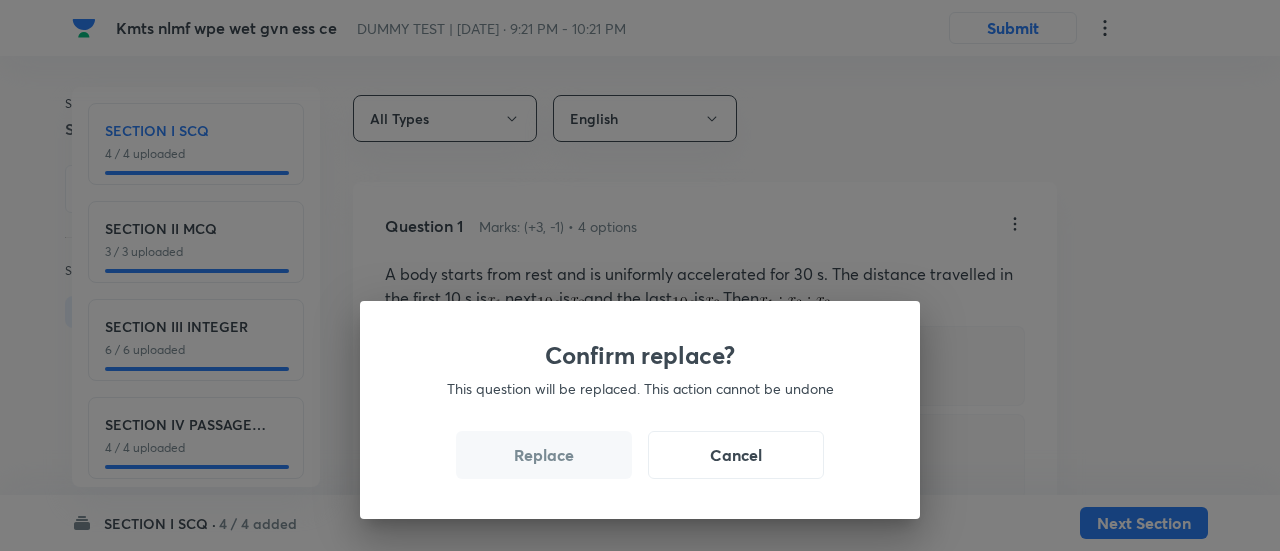 click on "Replace" at bounding box center (544, 455) 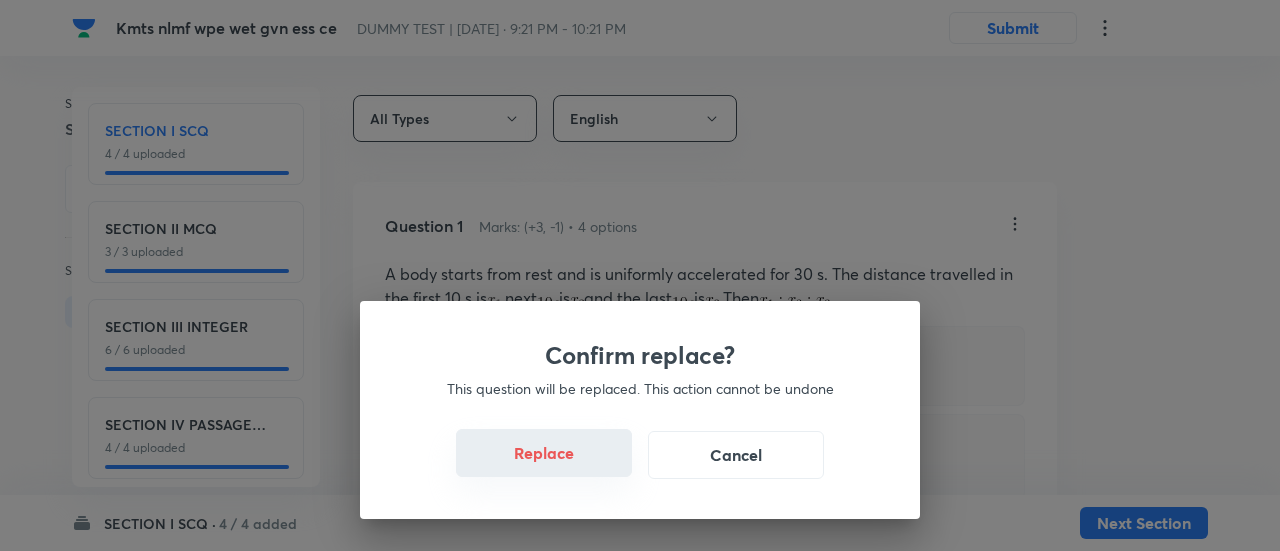 click on "Replace" at bounding box center (544, 453) 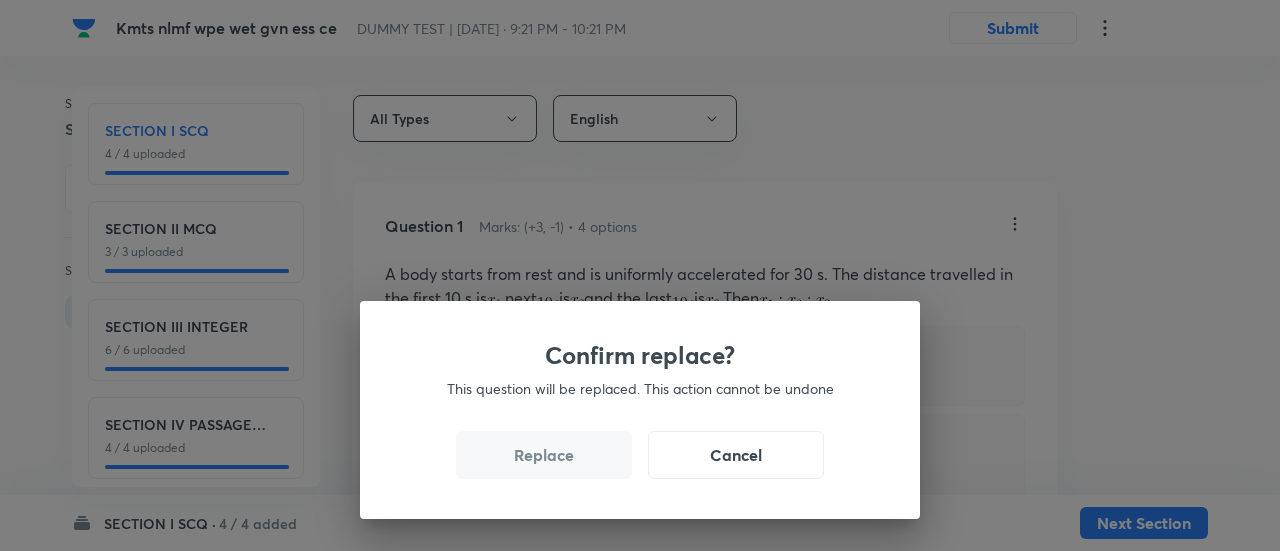 click on "Replace" at bounding box center [544, 455] 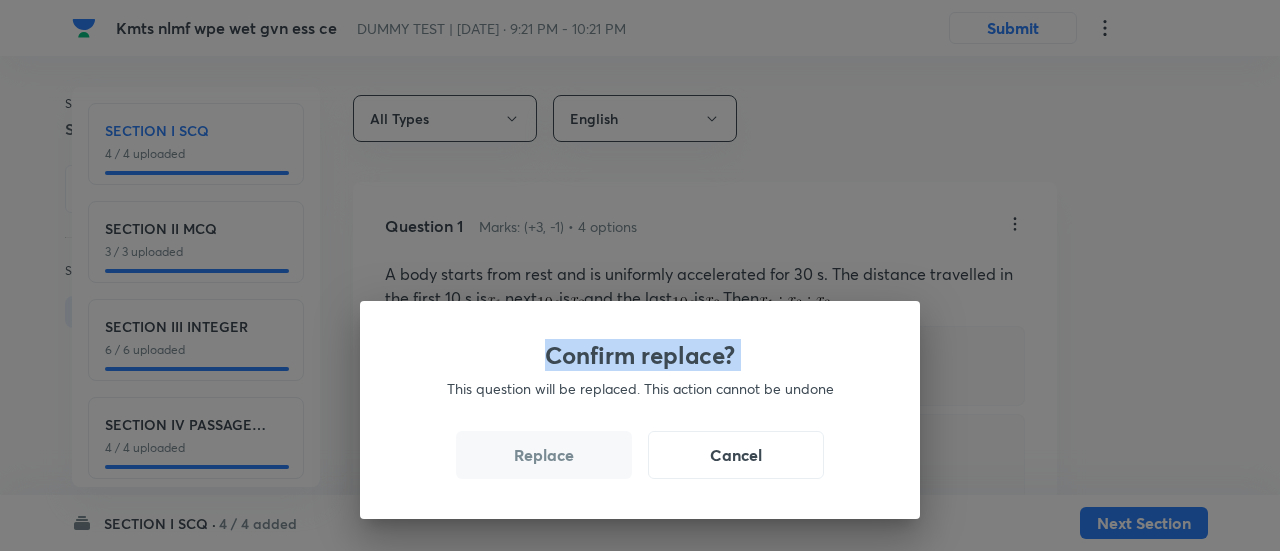 click on "Confirm replace? This question will be replaced. This action cannot be undone Replace Cancel" at bounding box center [640, 275] 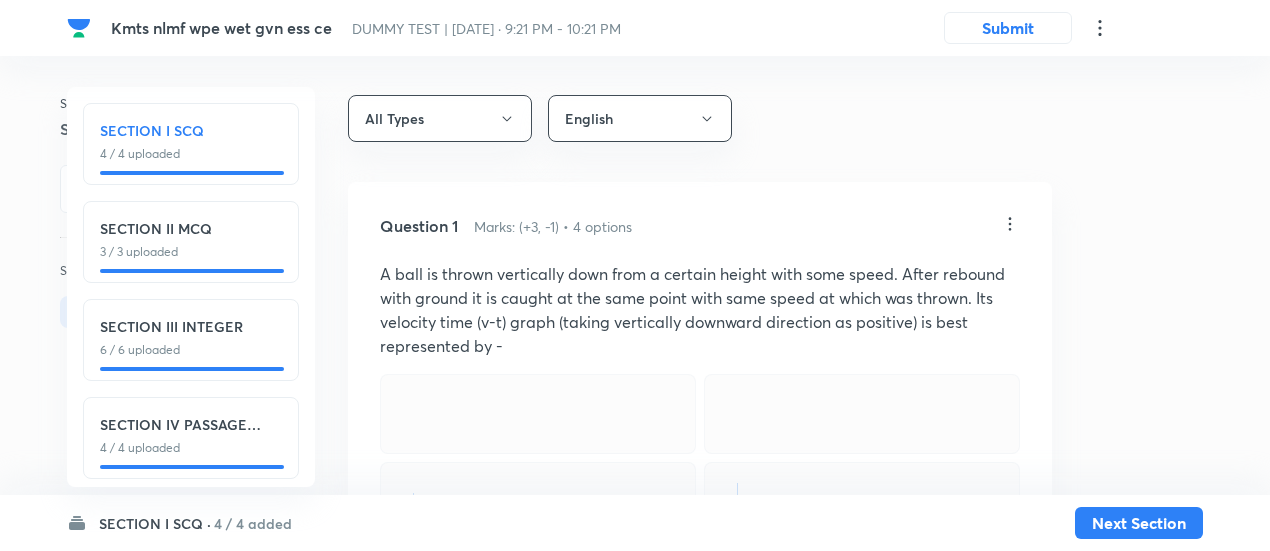 click at bounding box center [538, 505] 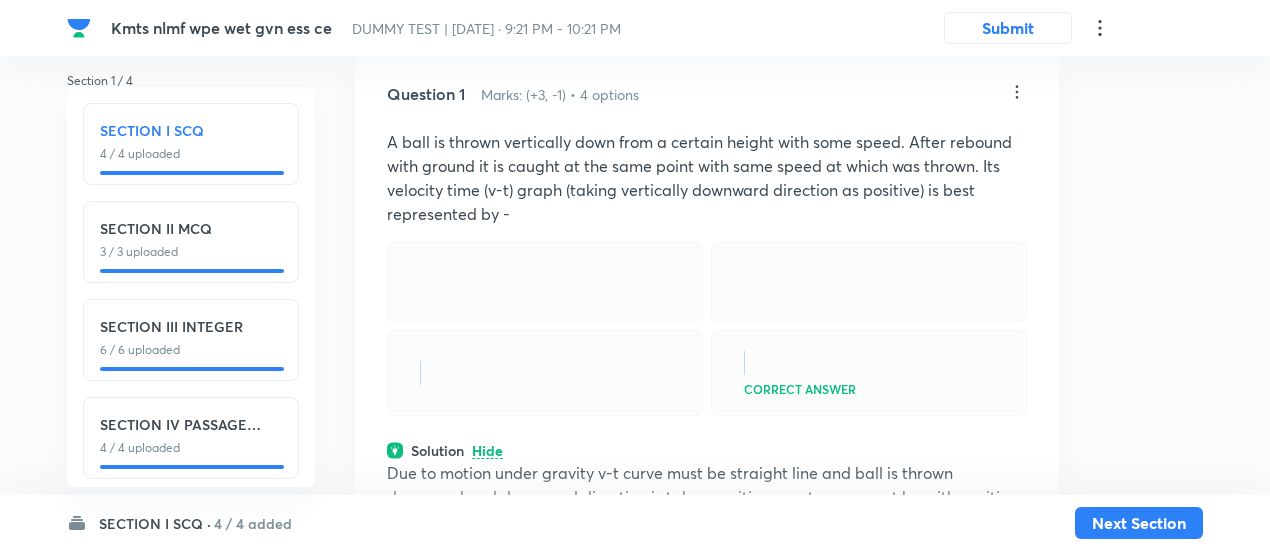 scroll, scrollTop: 131, scrollLeft: 0, axis: vertical 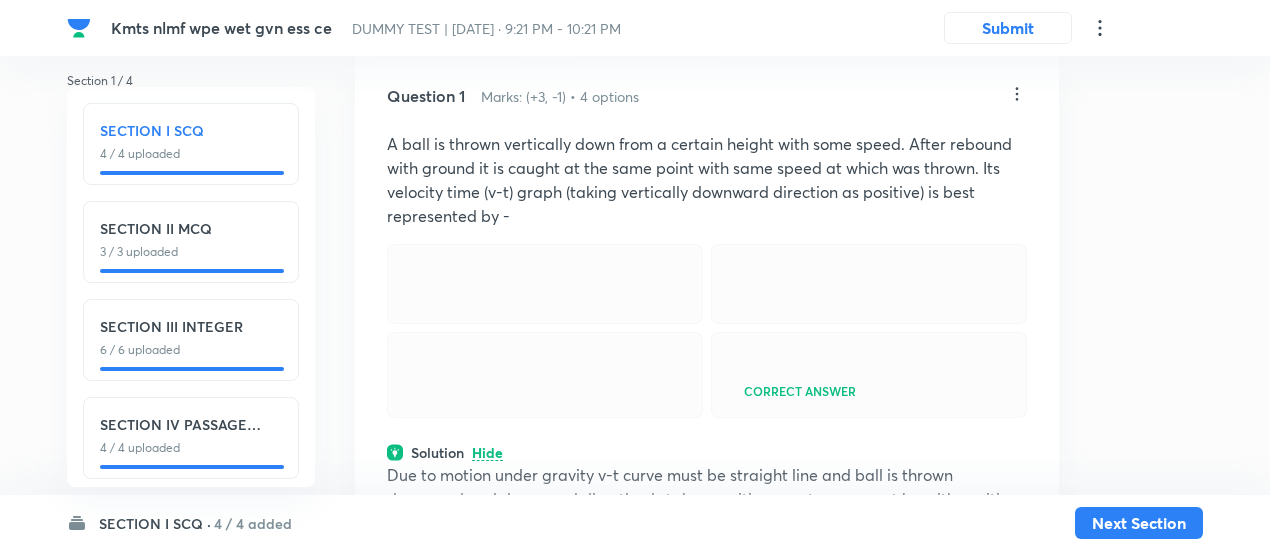 click 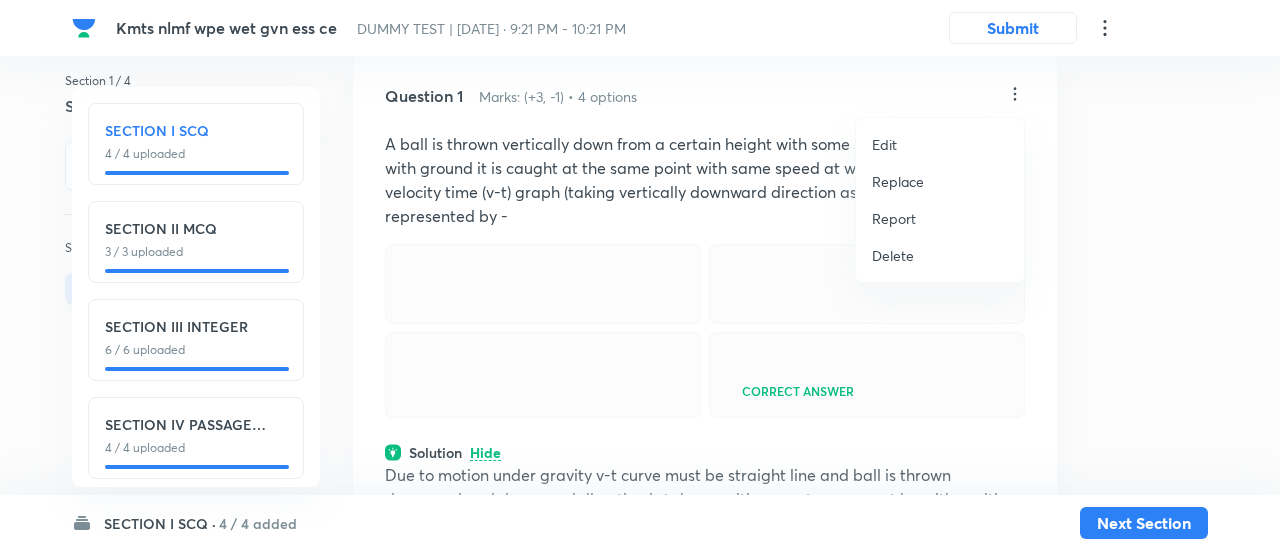 click on "Replace" at bounding box center (898, 181) 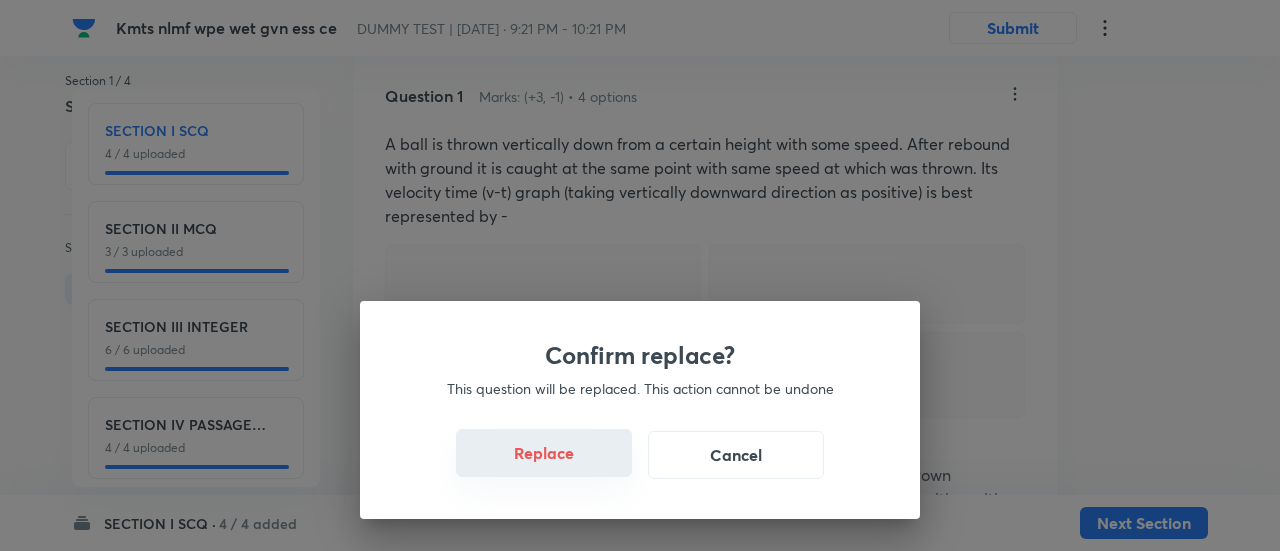click on "Replace" at bounding box center [544, 453] 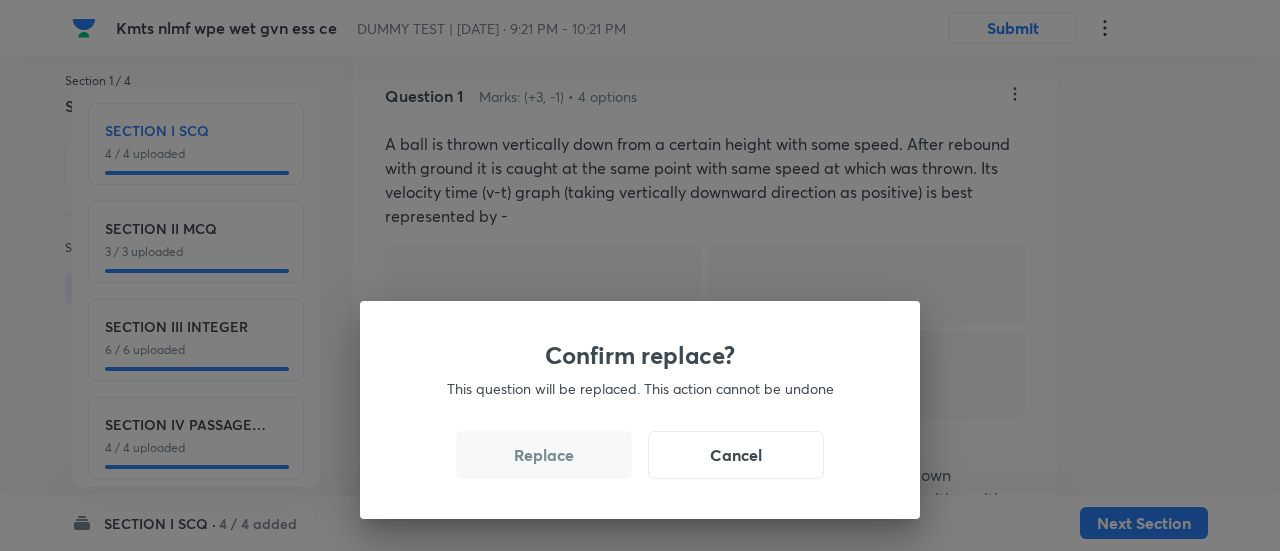 click on "Replace" at bounding box center [544, 455] 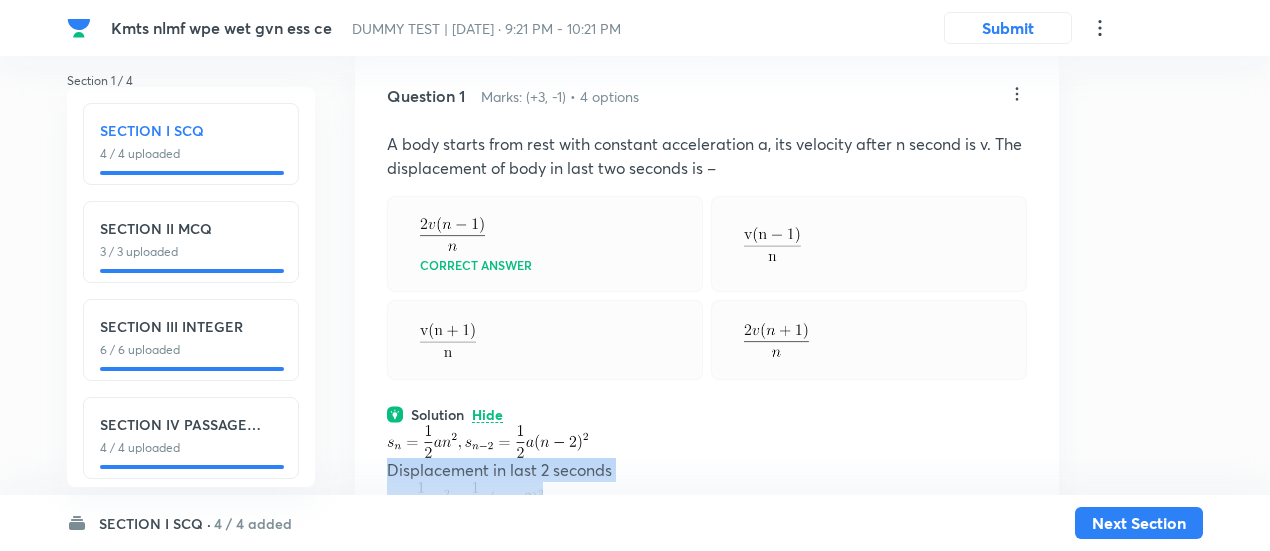 click on "Displacement in last 2 seconds" at bounding box center (707, 470) 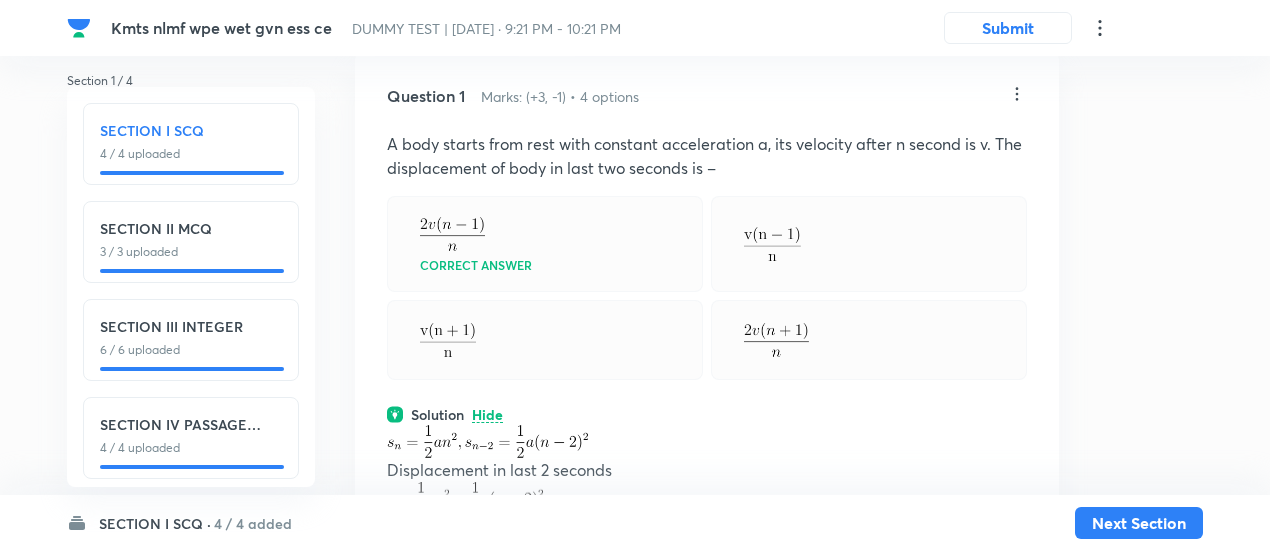 click on "Question 1 Marks: (+3, -1) • 4 options A body starts from rest with constant acceleration a, its velocity after n second is v. The displacement of body in last two seconds is – Correct answer Solution Hide Displacement in last 2 seconds   But   or  ﻿ Physics Mechanics Kinematics Last used:  [DATE] Used  2  times in past Learners attempted:  427 Difficulty: Easy" at bounding box center (707, 432) 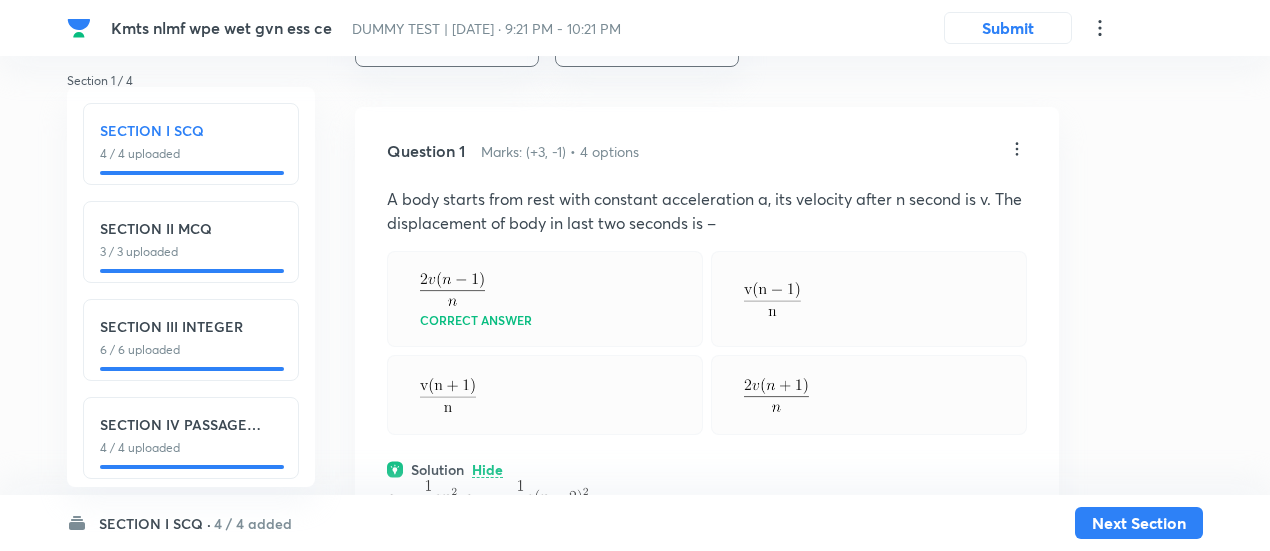 scroll, scrollTop: 75, scrollLeft: 0, axis: vertical 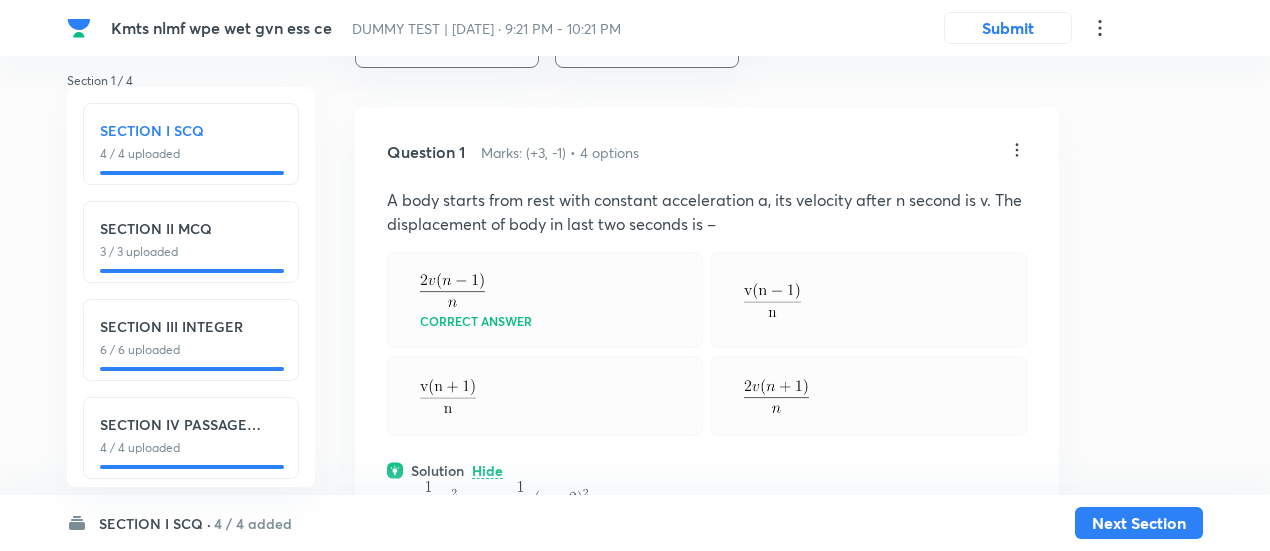 click 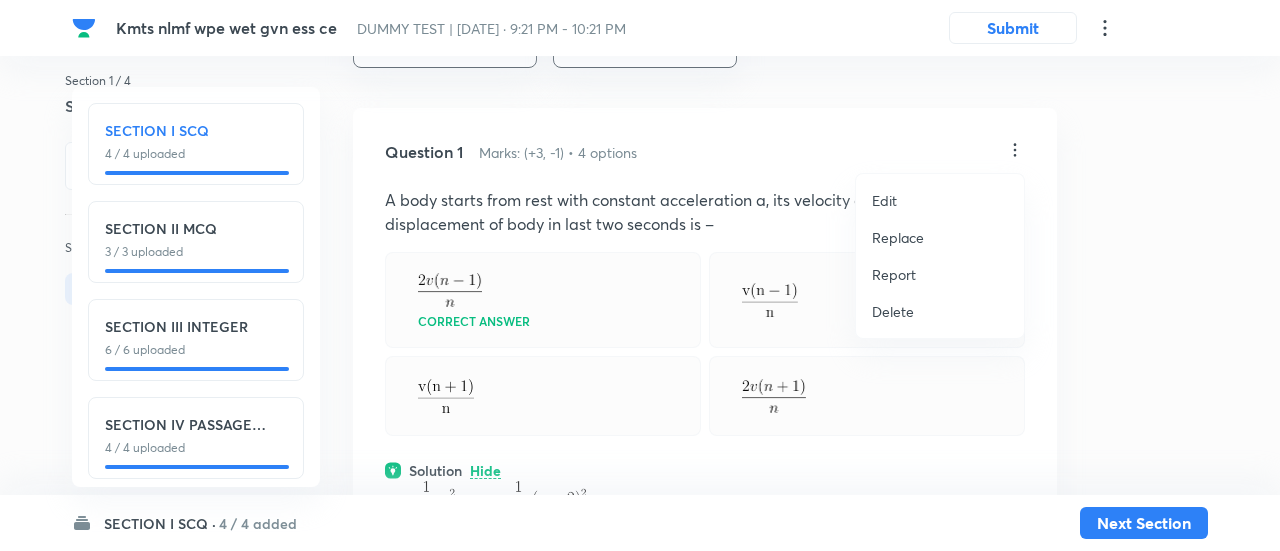 click on "Replace" at bounding box center (898, 237) 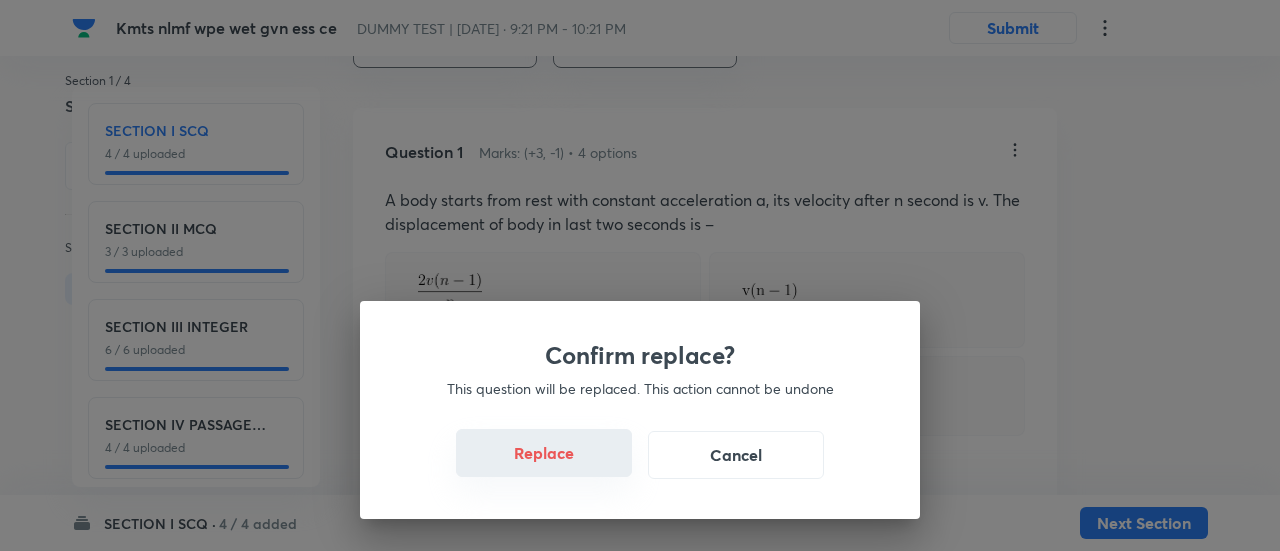 click on "Replace" at bounding box center [544, 453] 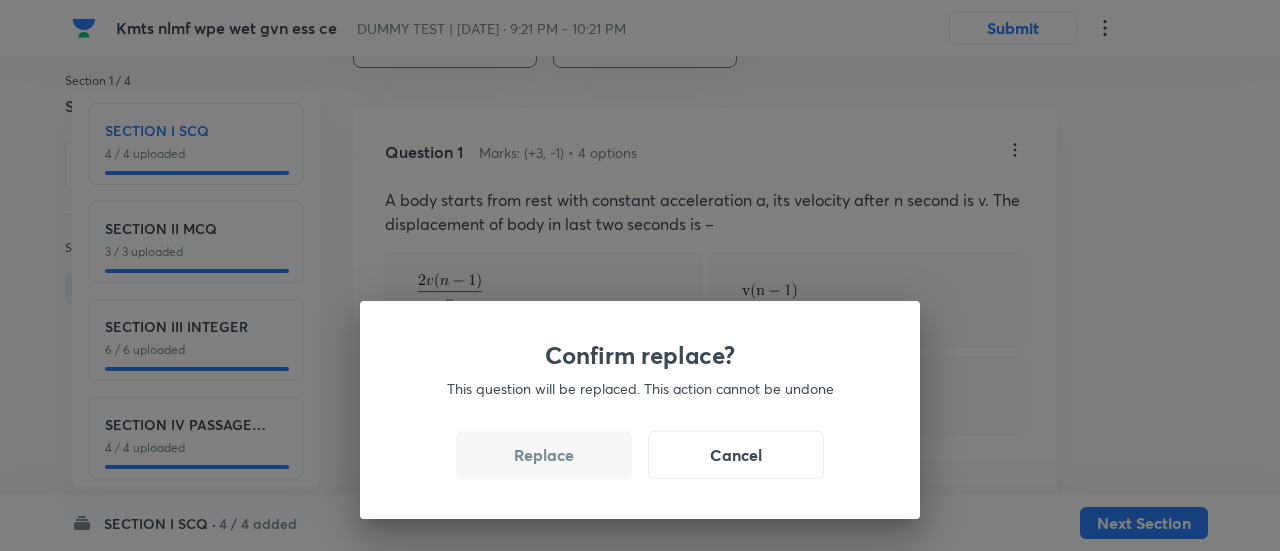 click on "Replace" at bounding box center [544, 455] 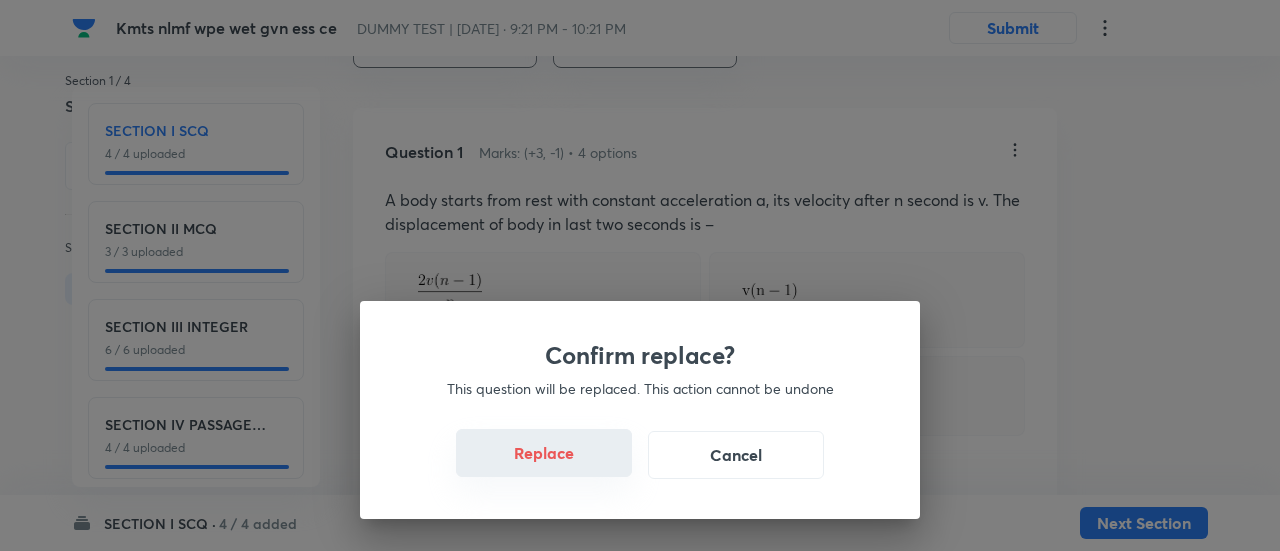 click on "Replace" at bounding box center (544, 453) 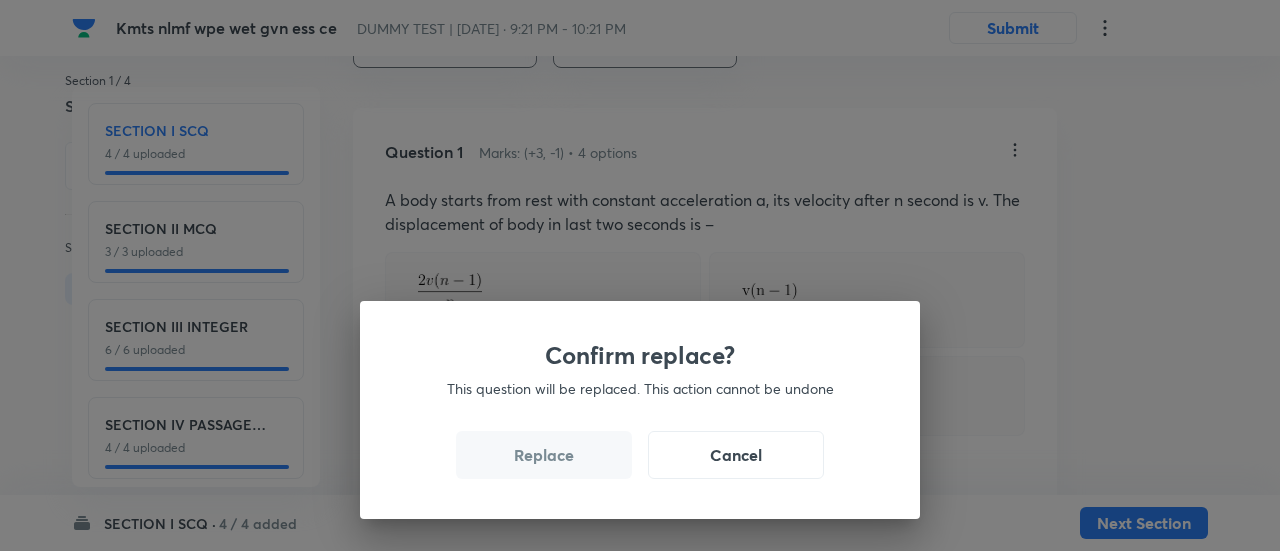click on "Replace" at bounding box center (544, 455) 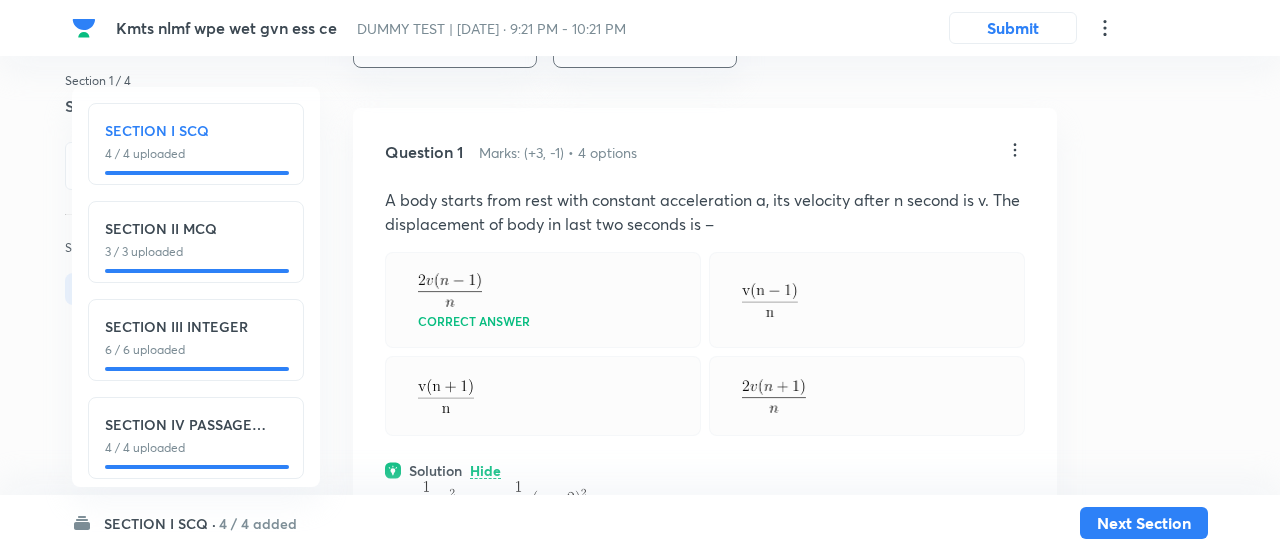 click on "Confirm replace? This question will be replaced. This action cannot be undone Replace Cancel" at bounding box center [640, 275] 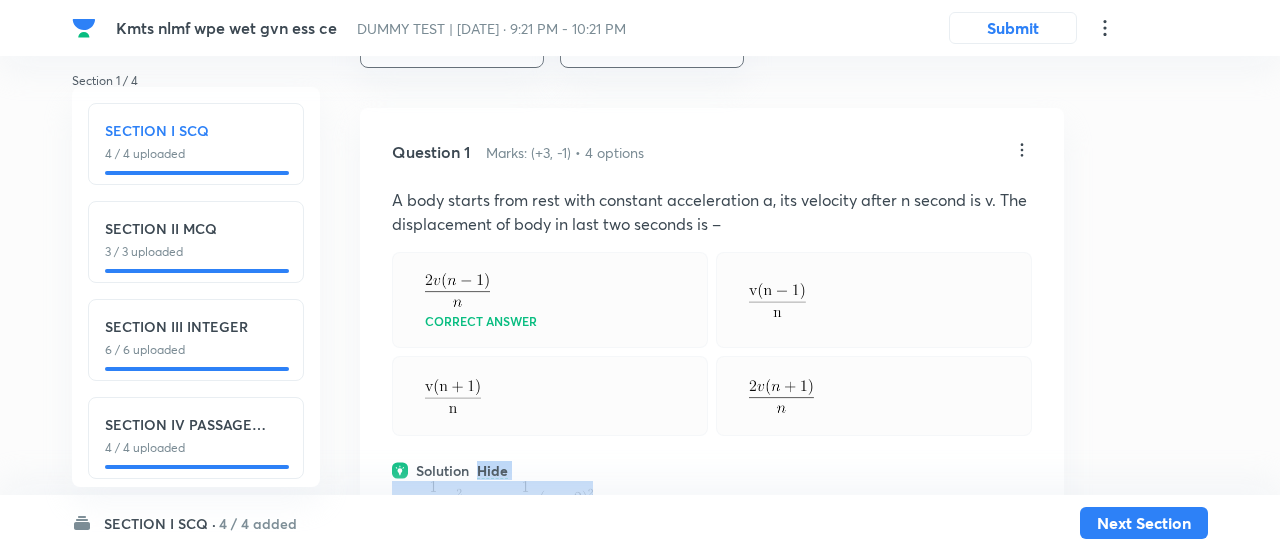 click on "Question 1 Marks: (+3, -1) • 4 options A body starts from rest with constant acceleration a, its velocity after n second is v. The displacement of body in last two seconds is – Correct answer Solution Hide Displacement in last 2 seconds   But   or  ﻿ Physics Mechanics Kinematics Last used:  [DATE] Used  2  times in past Learners attempted:  427 Difficulty: Easy" at bounding box center [712, 488] 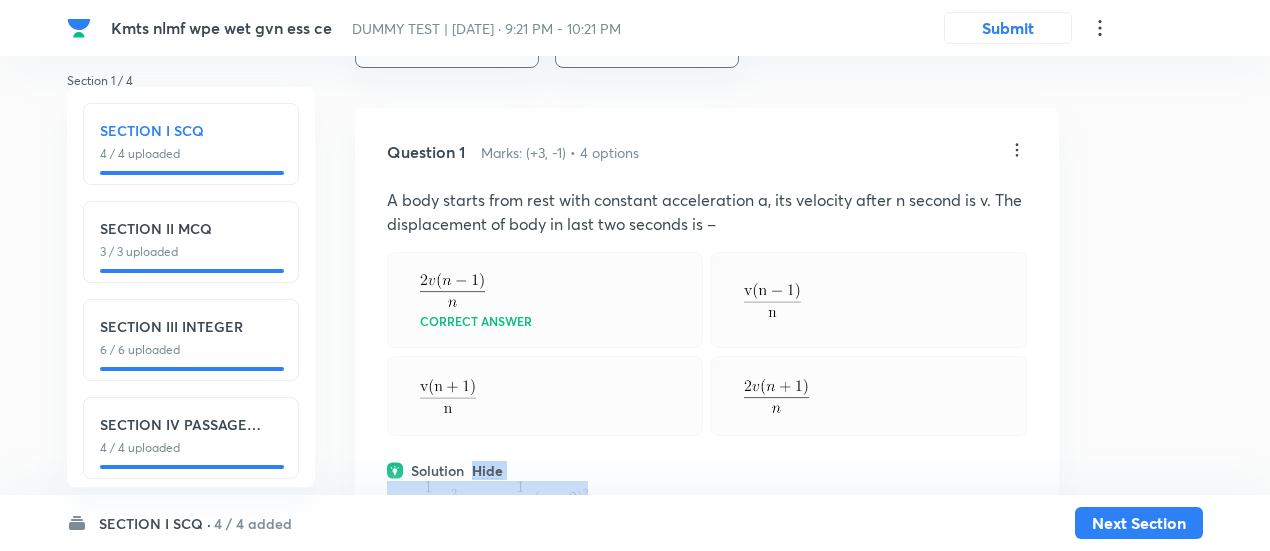click on "Question 1 Marks: (+3, -1) • 4 options A body starts from rest with constant acceleration a, its velocity after n second is v. The displacement of body in last two seconds is – Correct answer Solution Hide Displacement in last 2 seconds   But   or  ﻿ Physics Mechanics Kinematics Last used:  [DATE] Used  2  times in past Learners attempted:  427 Difficulty: Easy" at bounding box center (707, 488) 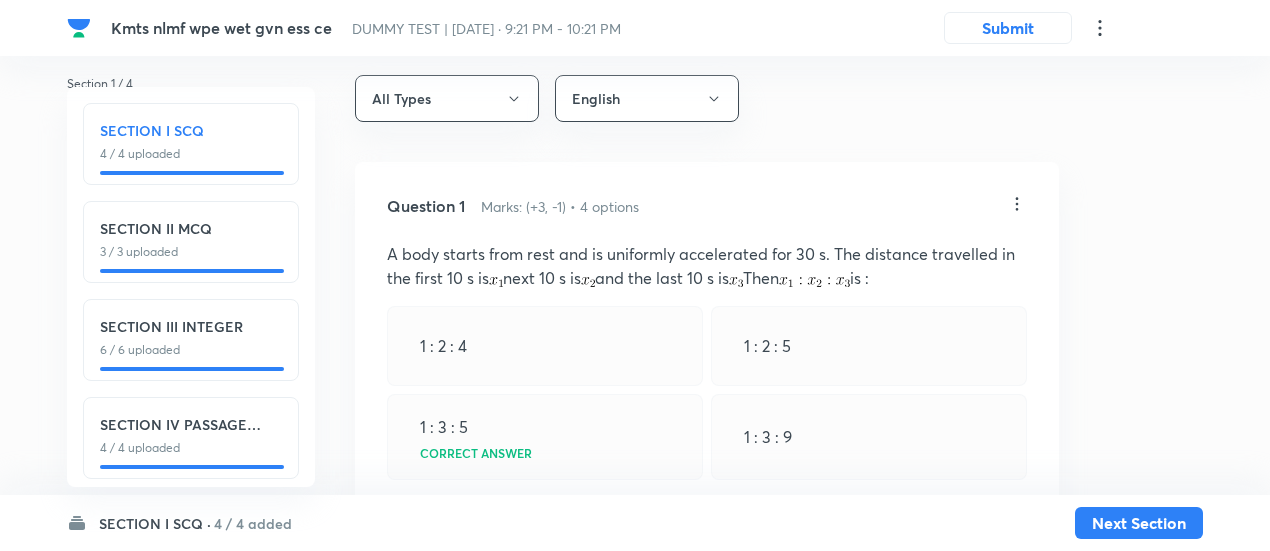 scroll, scrollTop: 0, scrollLeft: 0, axis: both 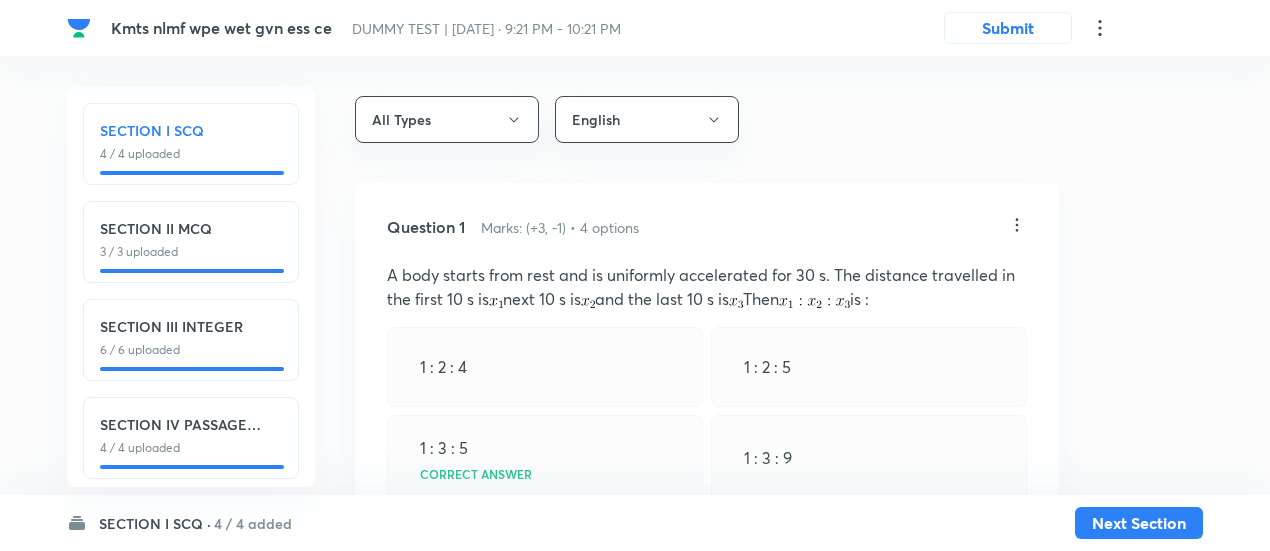 click 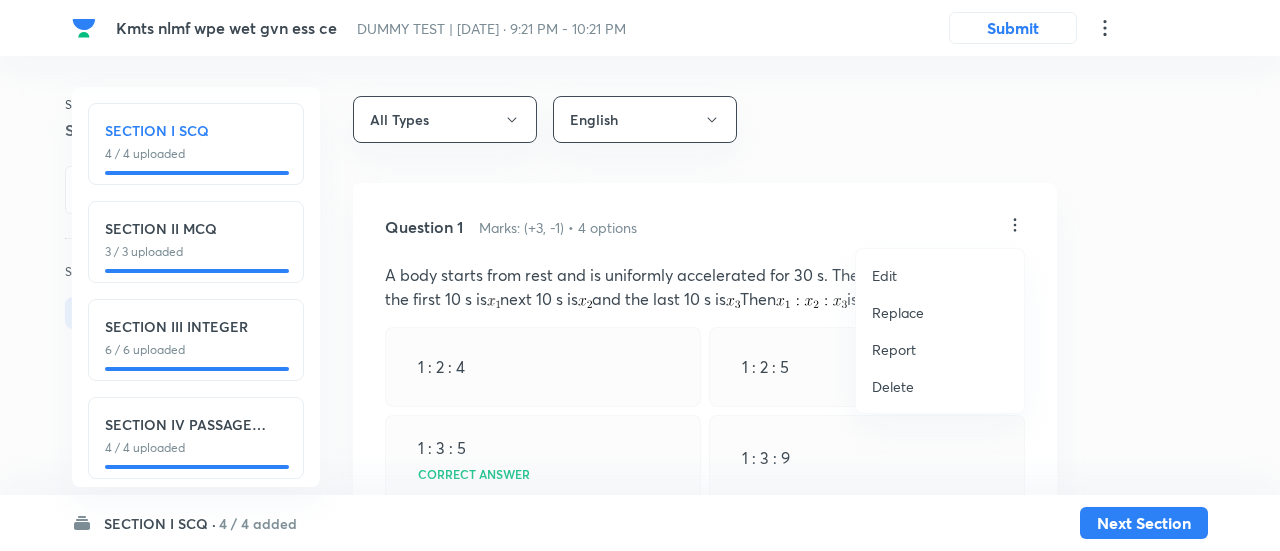 click on "Replace" at bounding box center (898, 312) 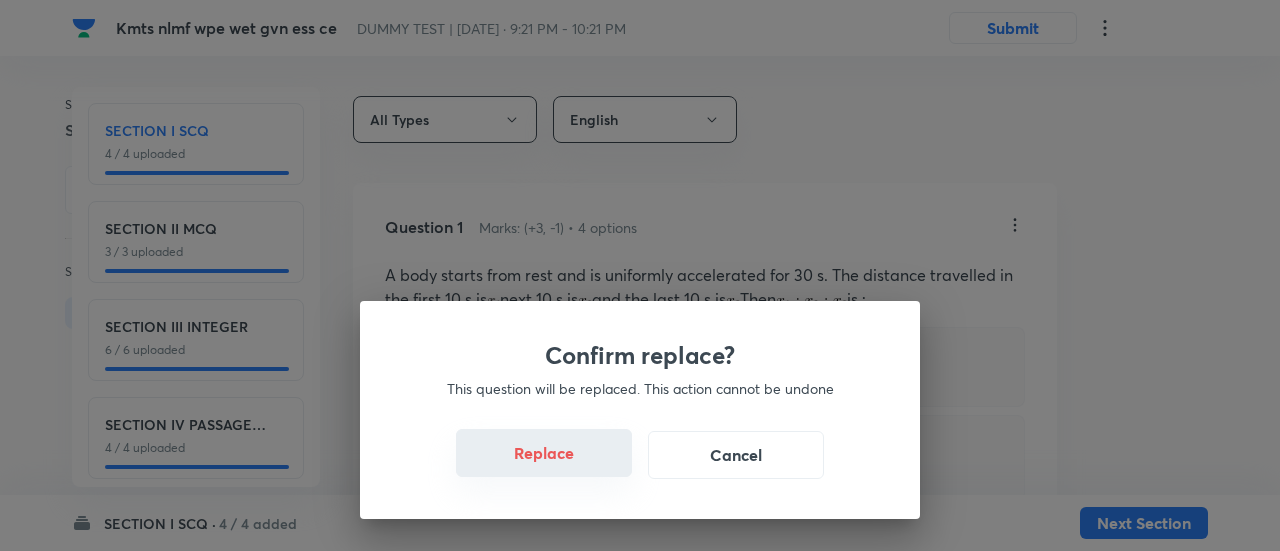 click on "Replace" at bounding box center [544, 453] 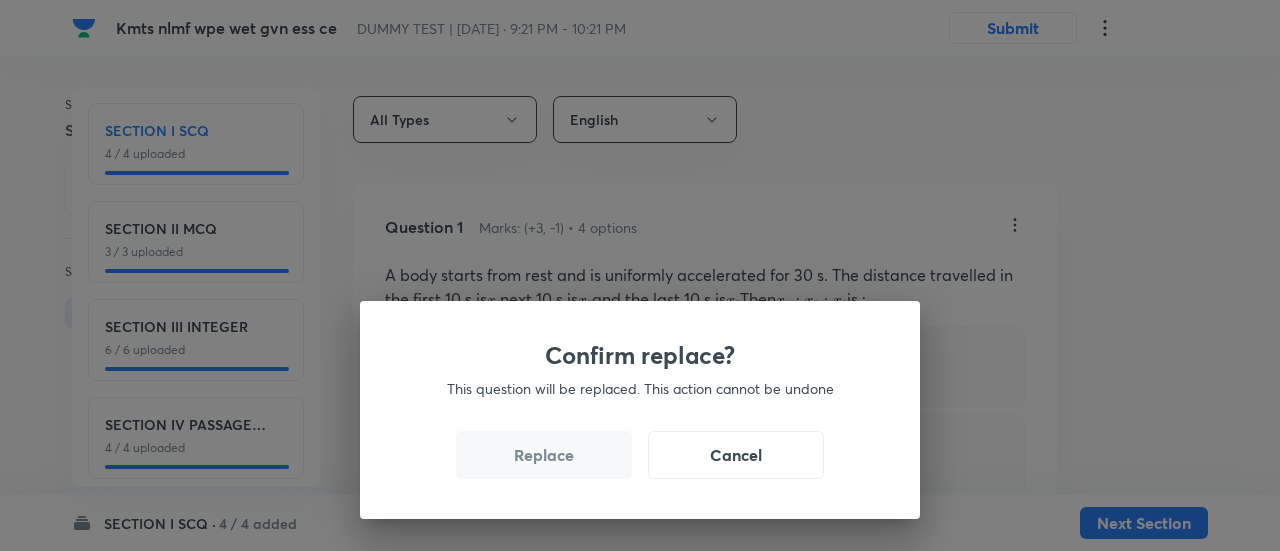 click on "Replace" at bounding box center (544, 455) 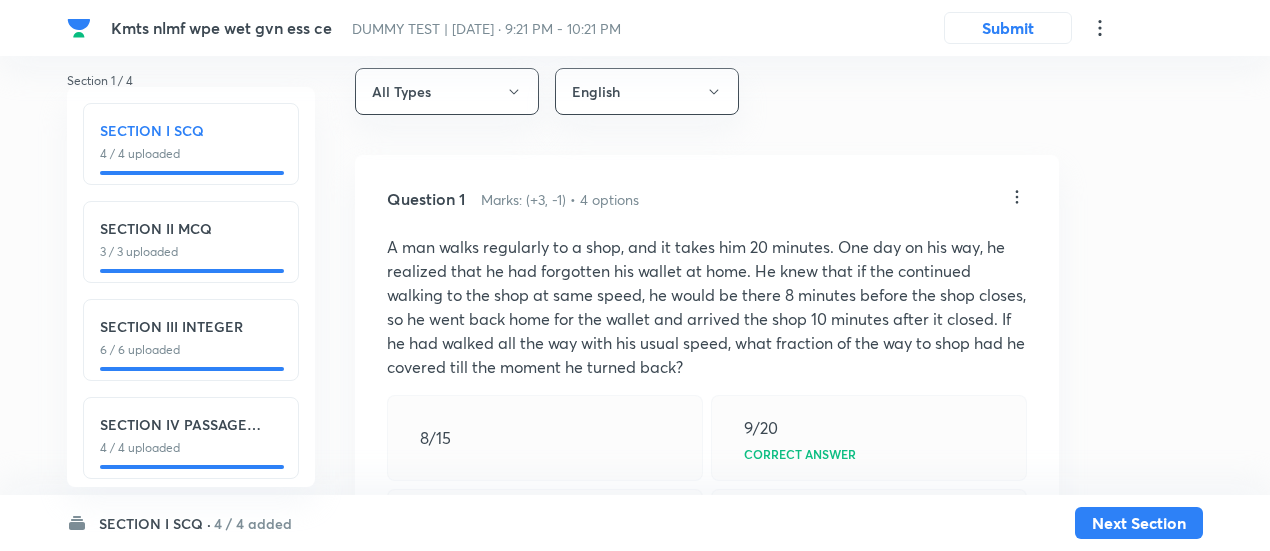 scroll, scrollTop: 14, scrollLeft: 0, axis: vertical 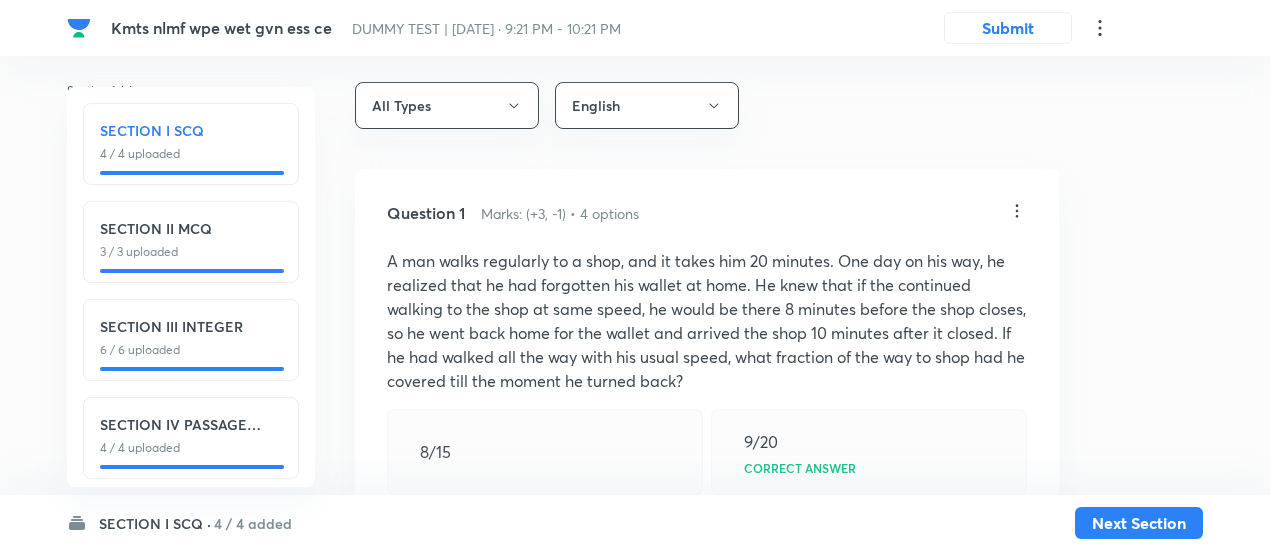 click 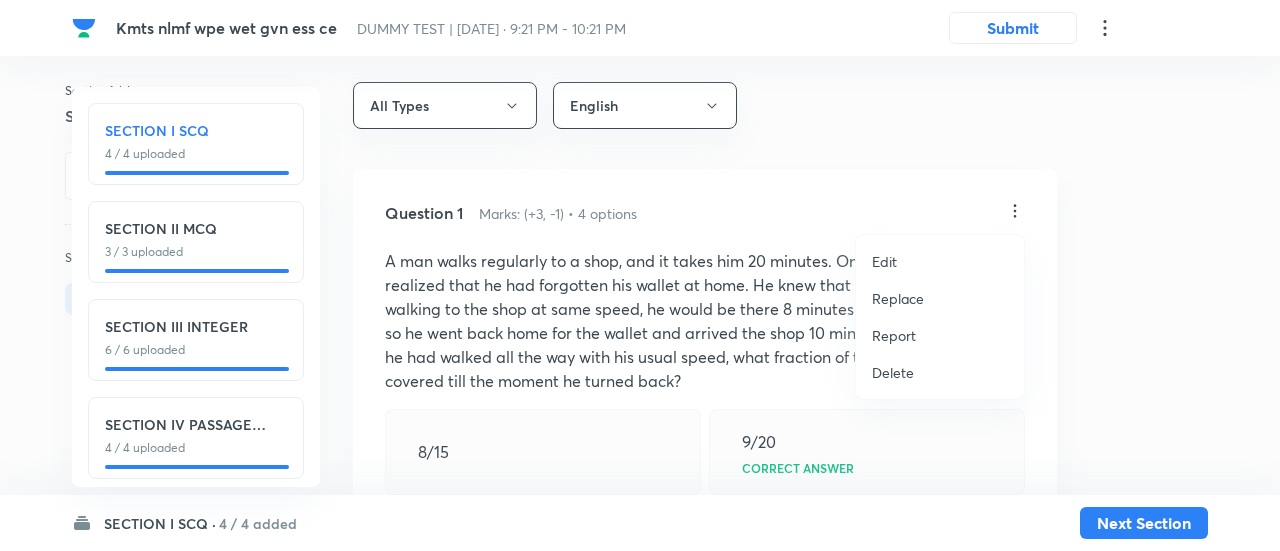 click on "Replace" at bounding box center (898, 298) 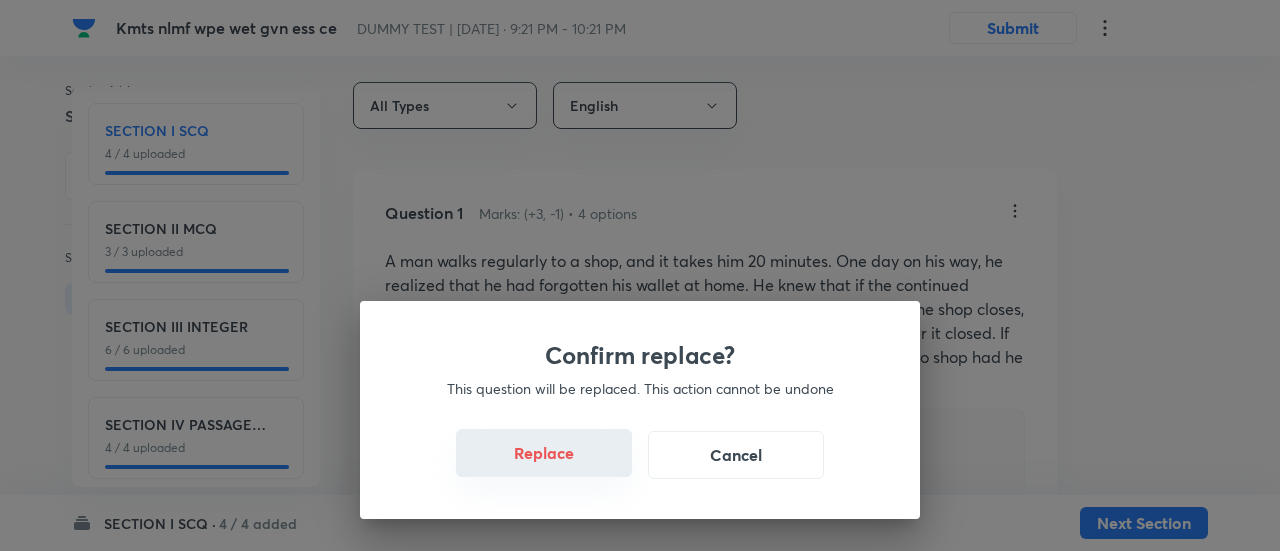 click on "Replace" at bounding box center (544, 453) 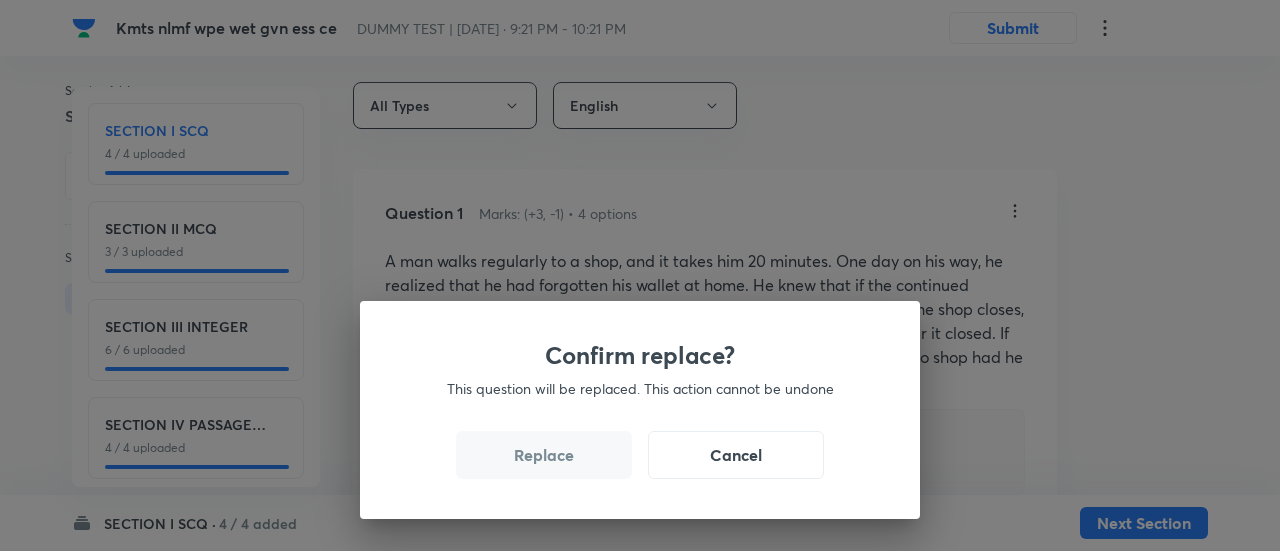 click on "Replace" at bounding box center (544, 455) 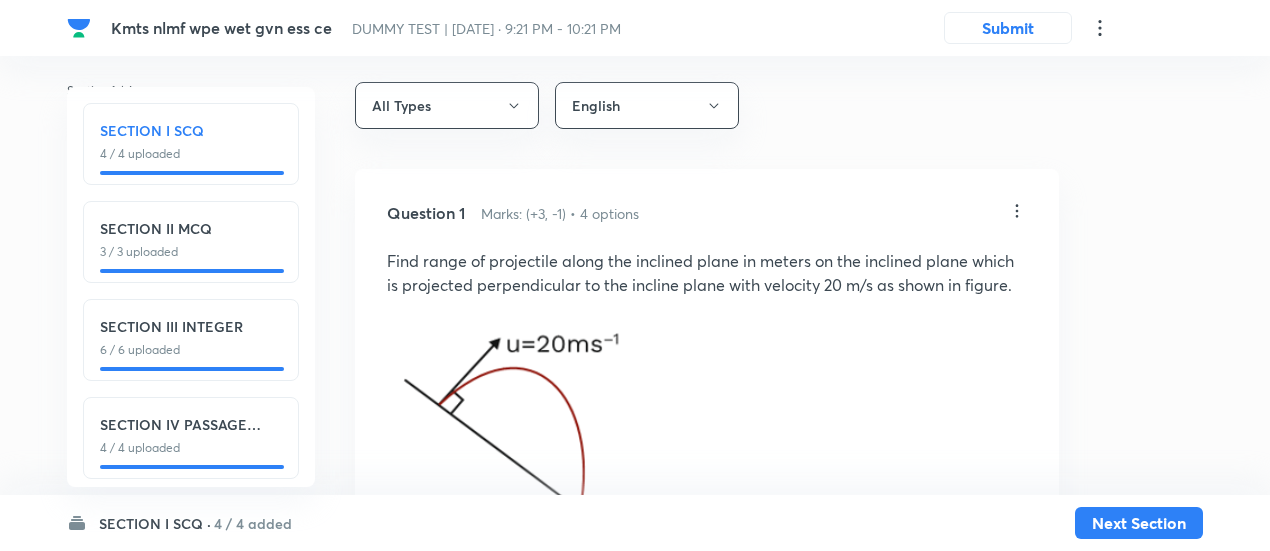 click on "90 m" at bounding box center (545, 716) 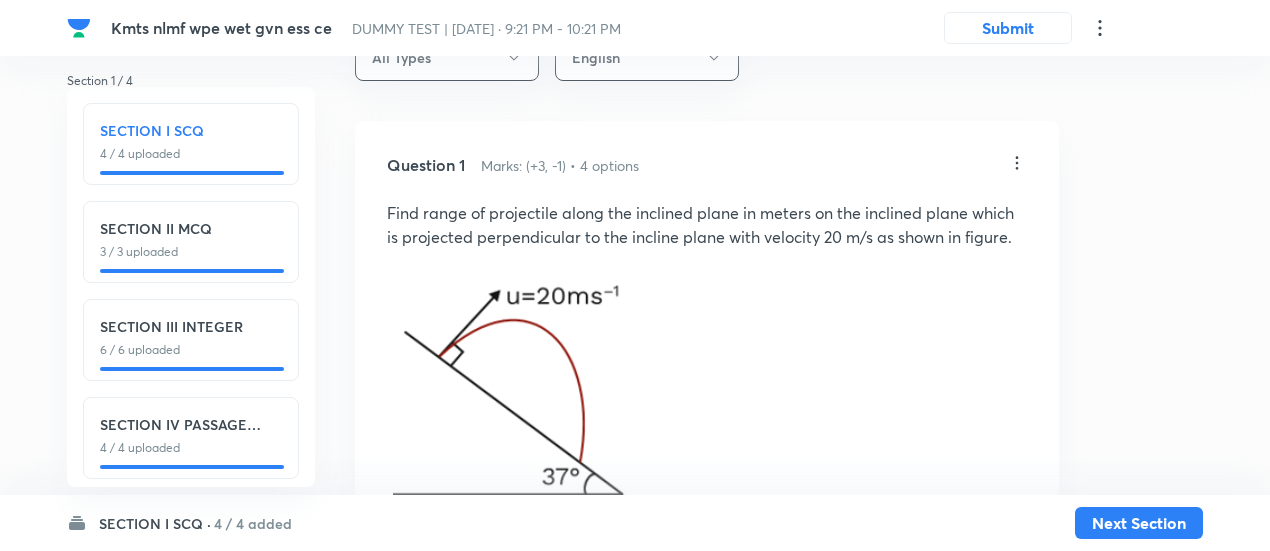 scroll, scrollTop: 61, scrollLeft: 0, axis: vertical 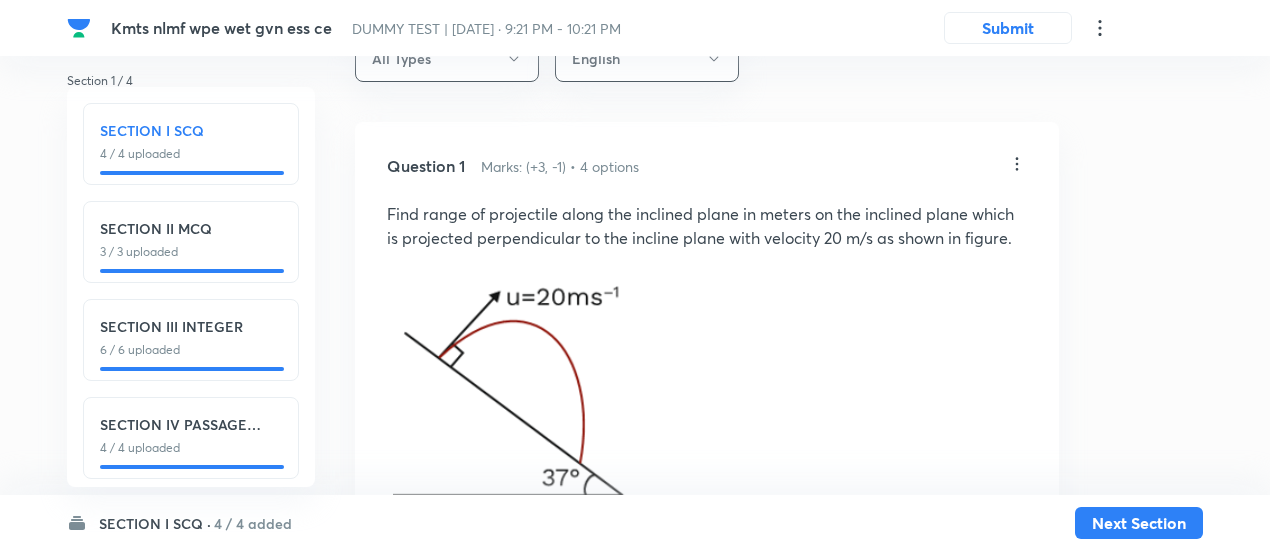 click 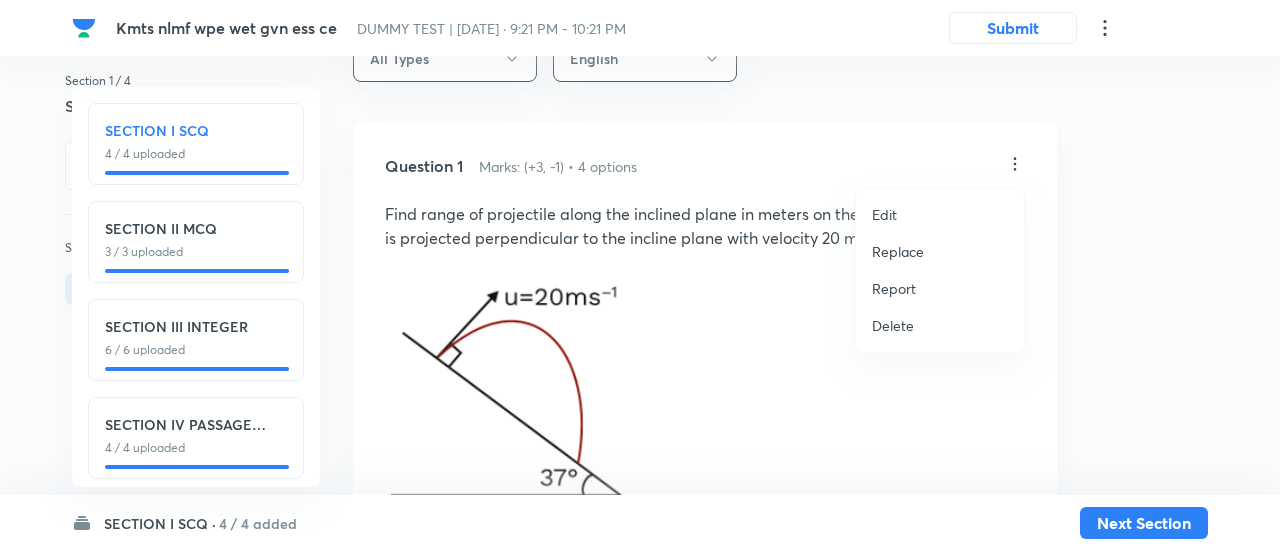 click on "Replace" at bounding box center [898, 251] 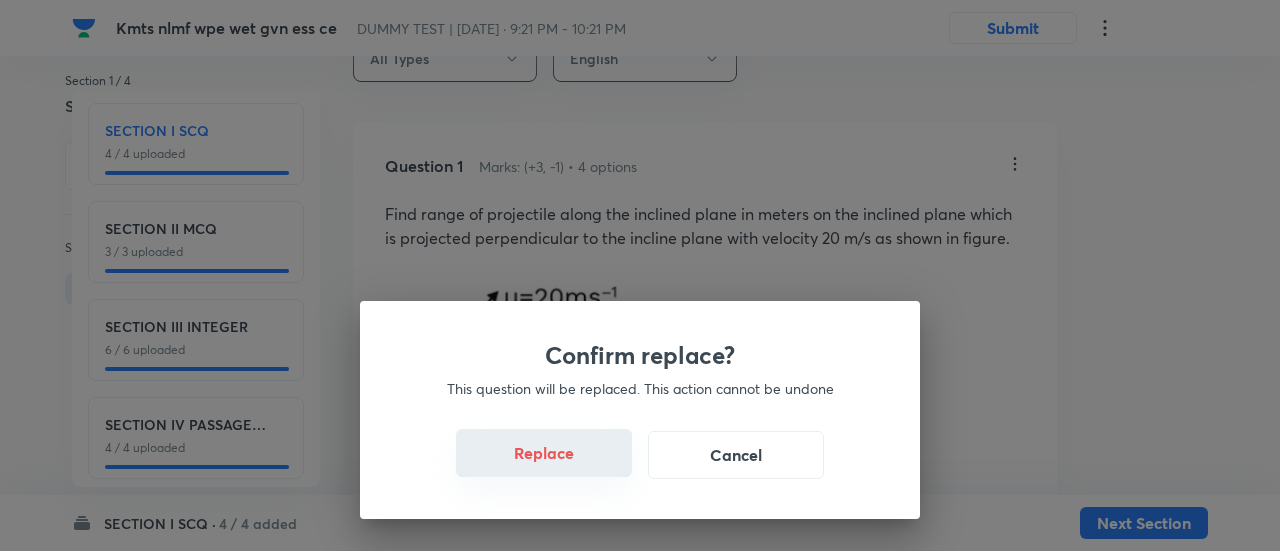 click on "Replace" at bounding box center [544, 453] 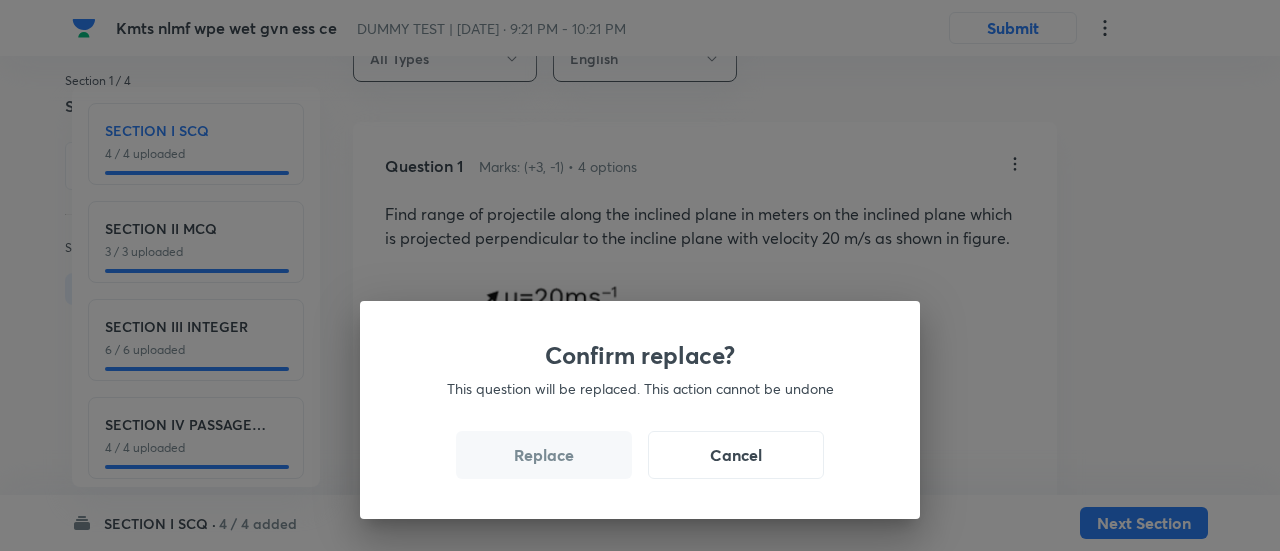 click on "Replace" at bounding box center (544, 455) 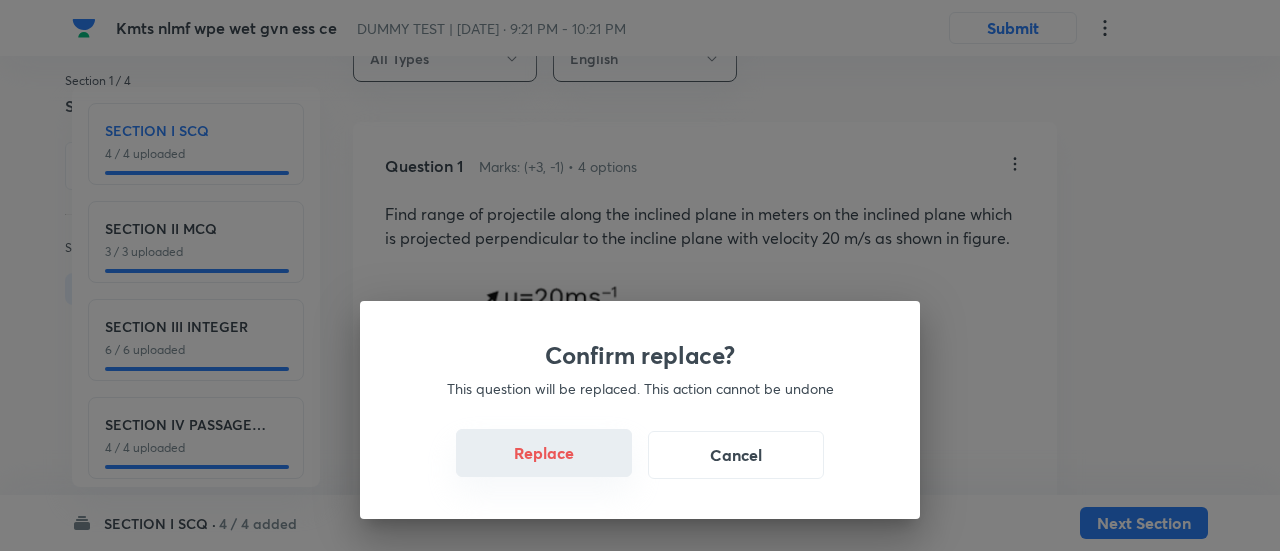 click on "Replace" at bounding box center [544, 453] 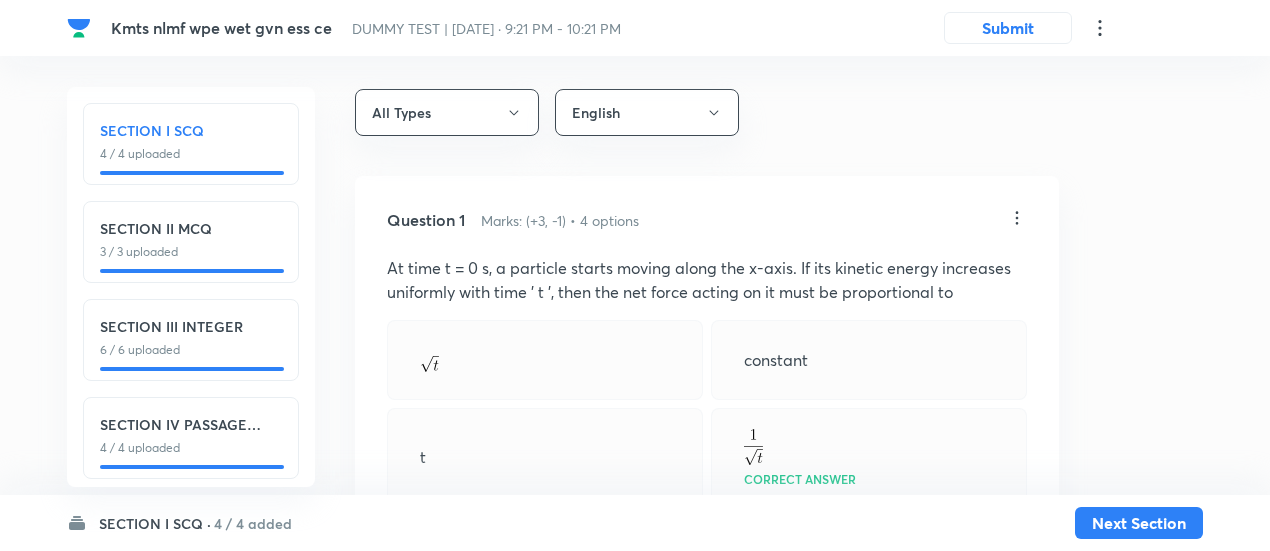 scroll, scrollTop: 6, scrollLeft: 0, axis: vertical 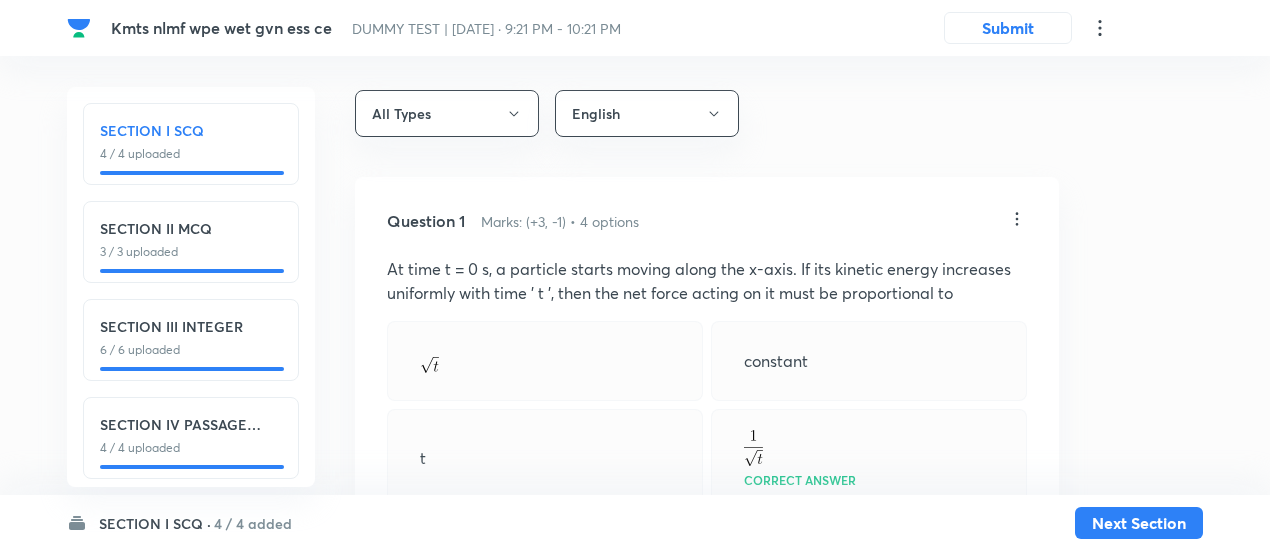 click 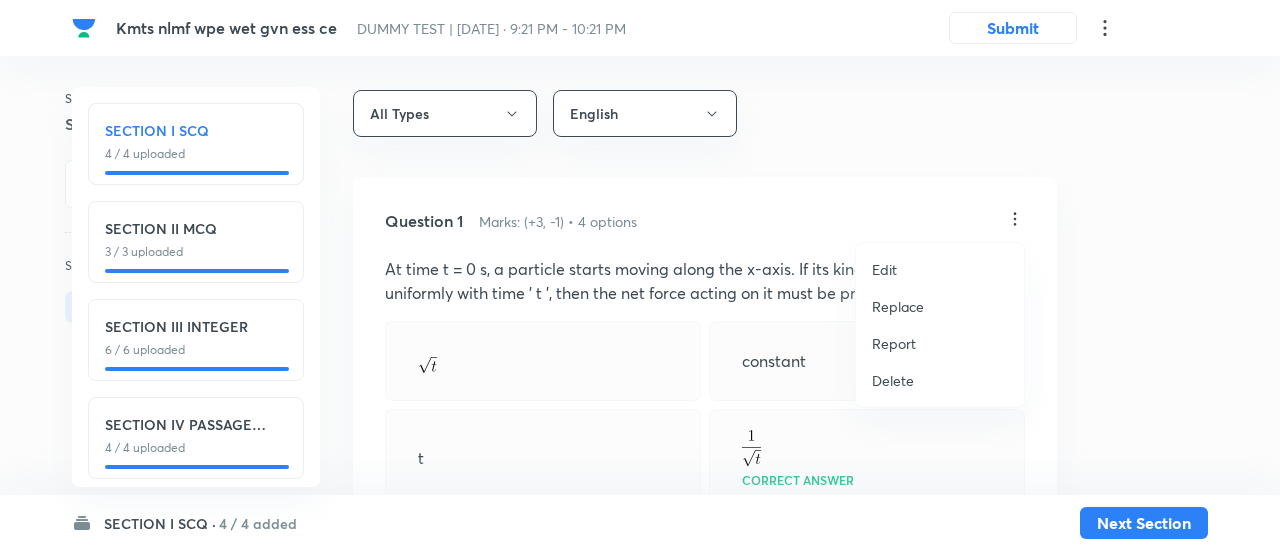 click on "Replace" at bounding box center [898, 306] 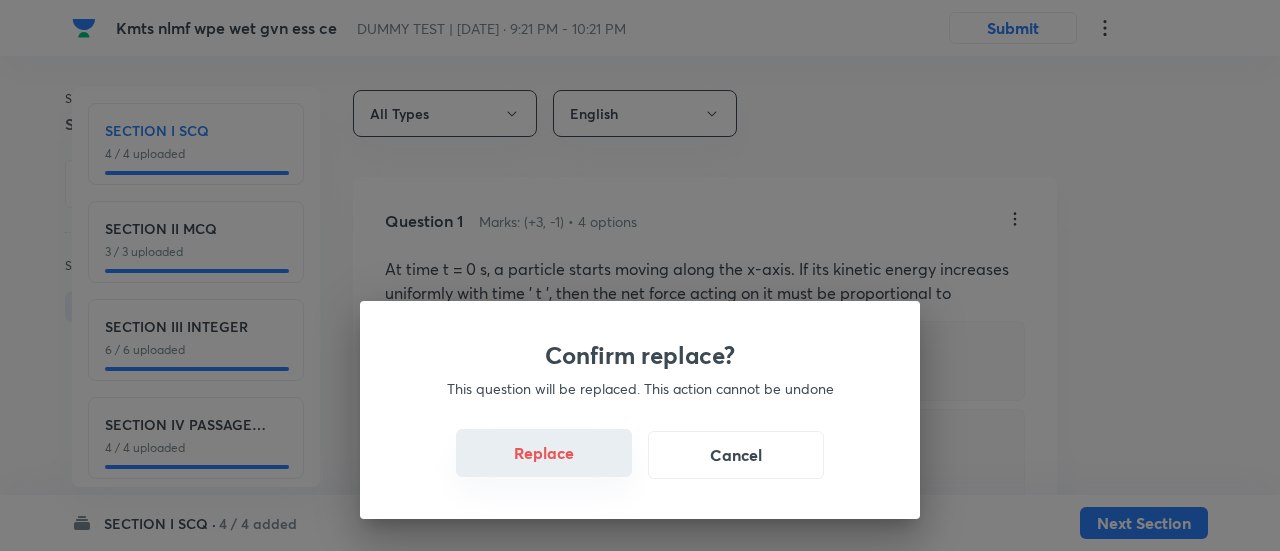 click on "Replace" at bounding box center (544, 453) 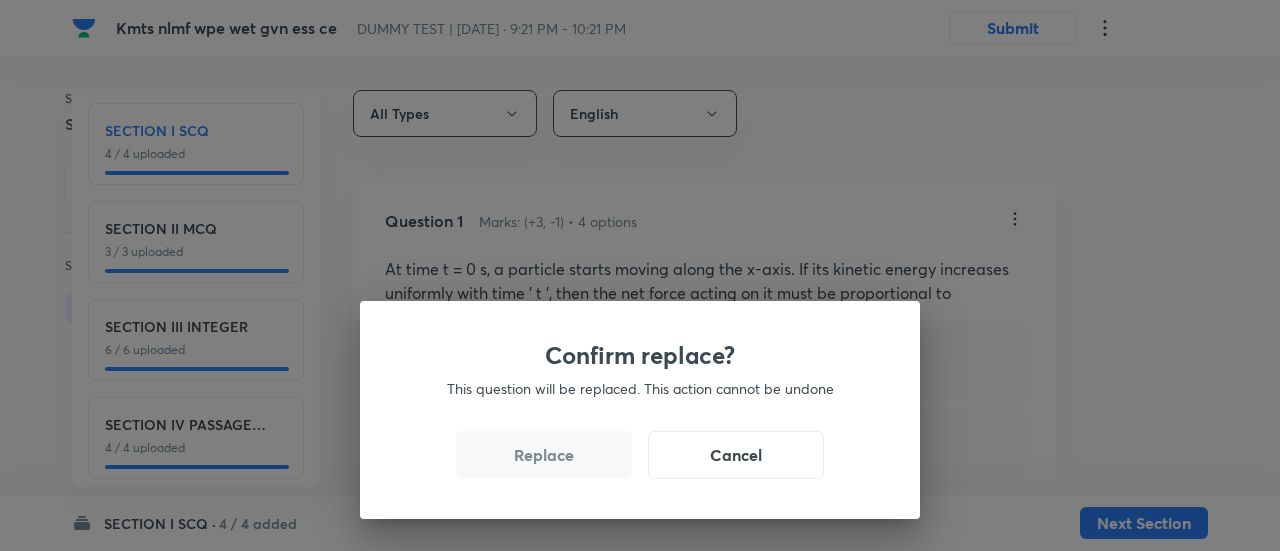 click on "Replace" at bounding box center (544, 455) 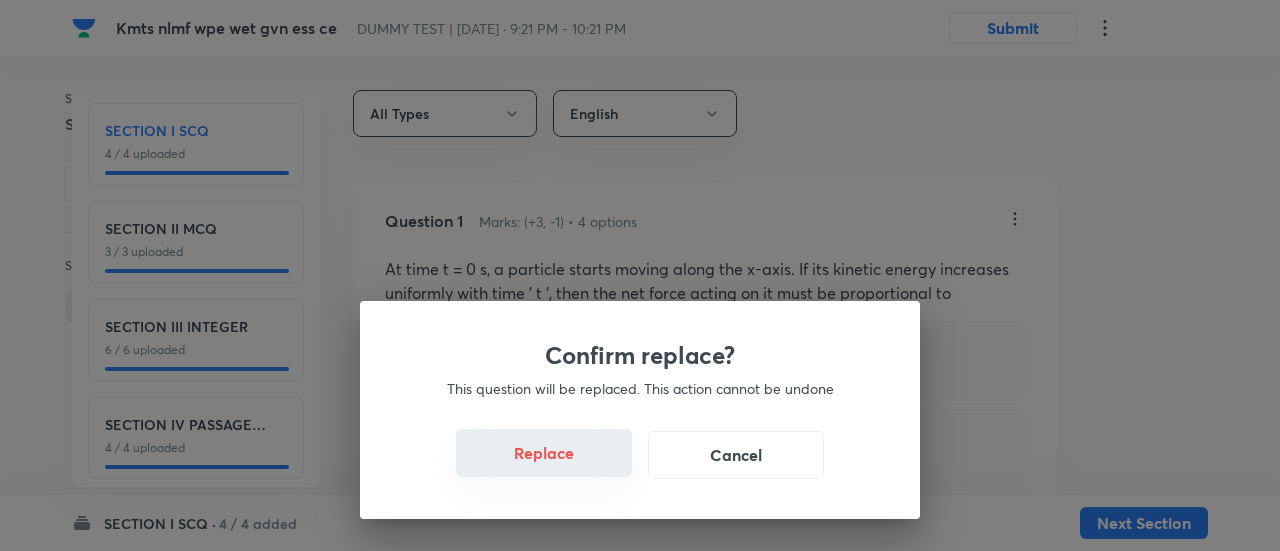click on "Replace" at bounding box center [544, 453] 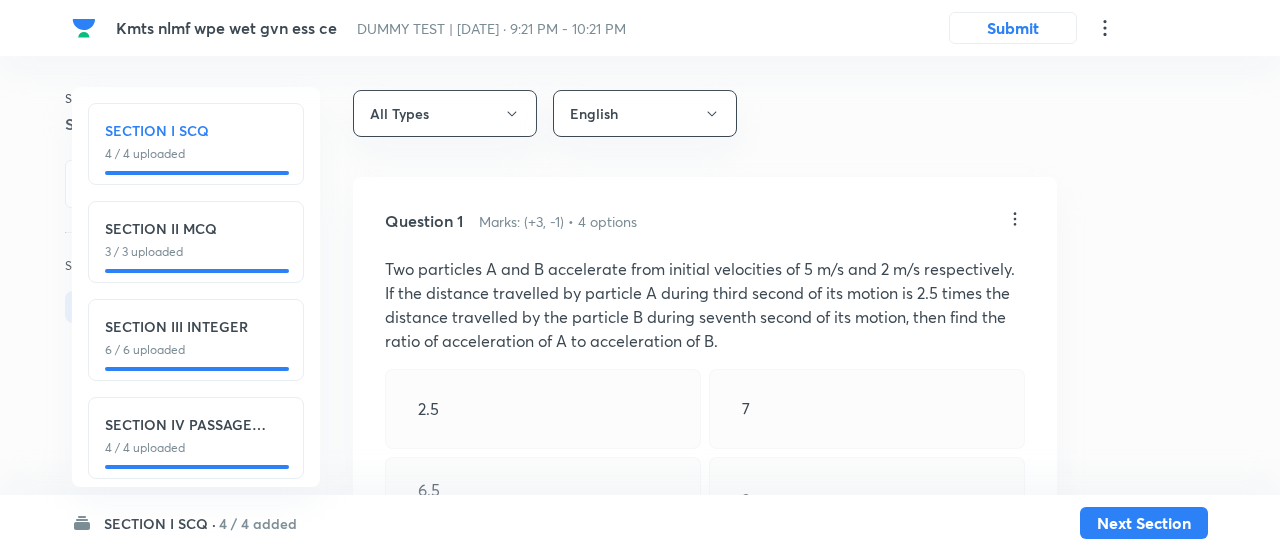 click on "Confirm replace? This question will be replaced. This action cannot be undone Replace Cancel" at bounding box center (640, 826) 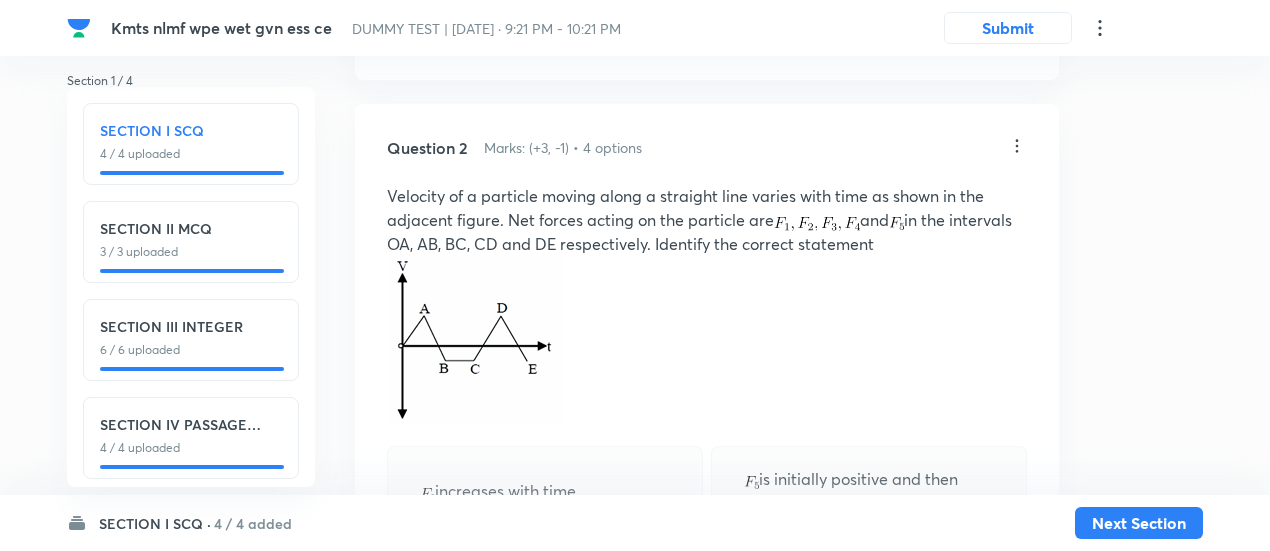 scroll, scrollTop: 930, scrollLeft: 0, axis: vertical 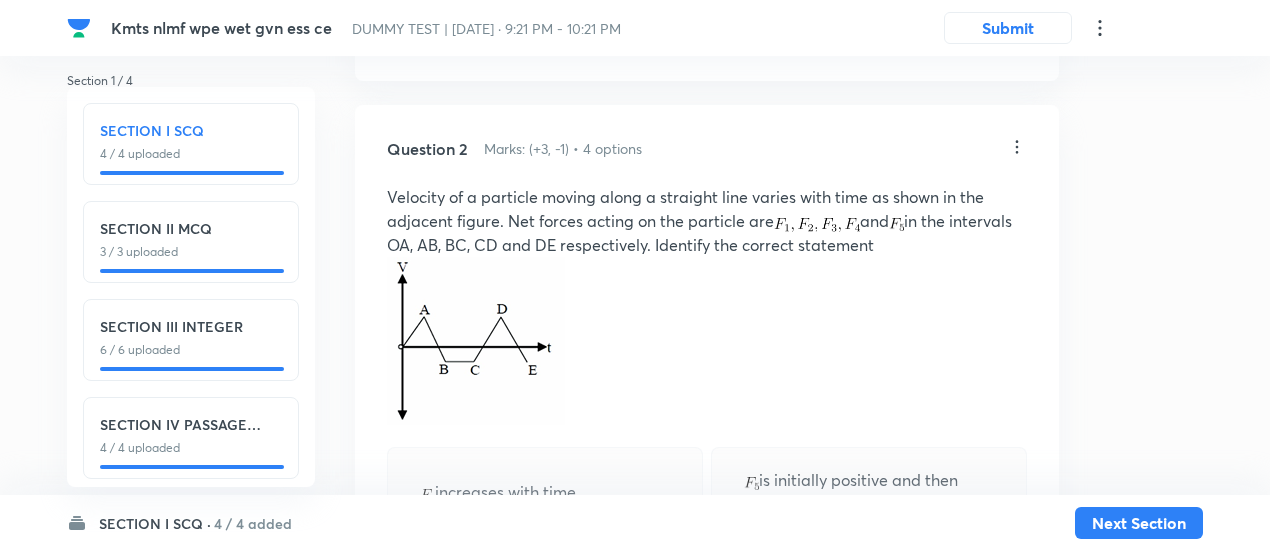 click 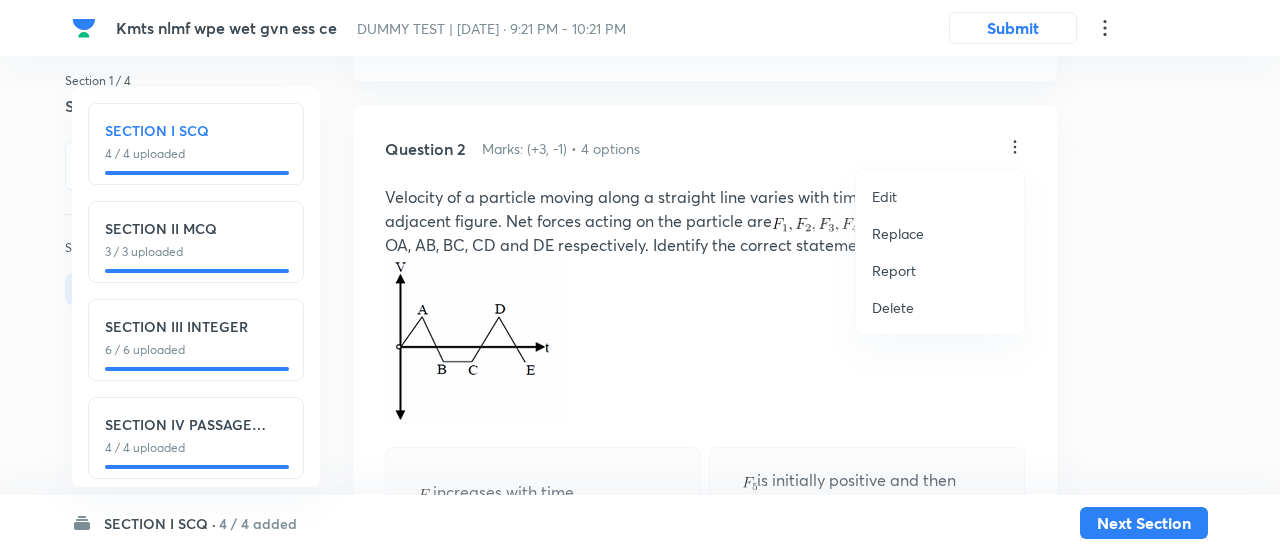 click on "Replace" at bounding box center [898, 233] 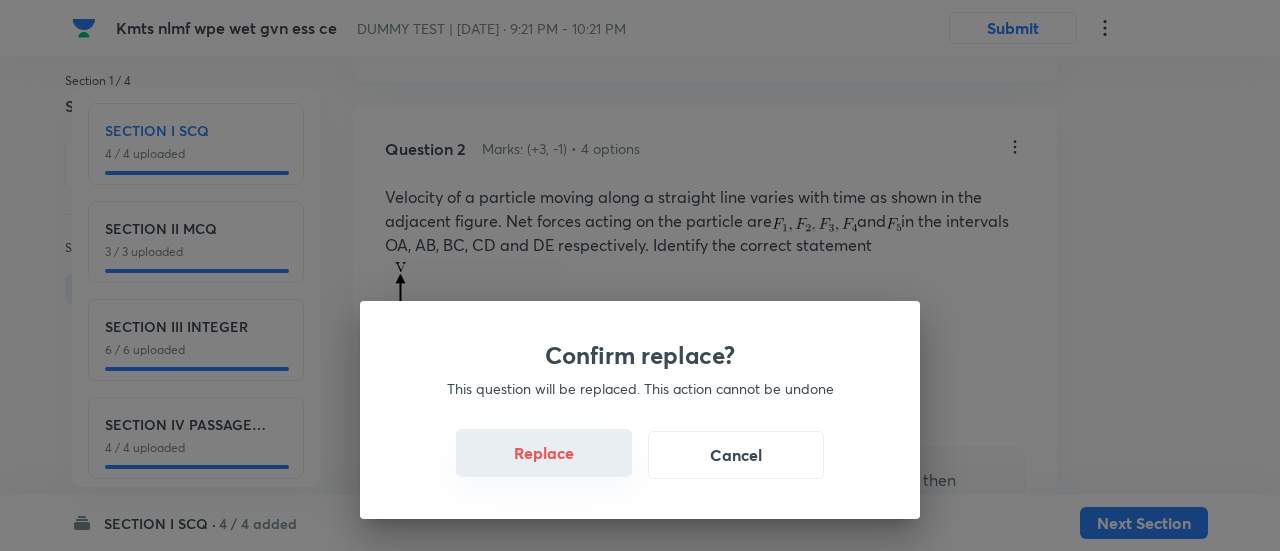 click on "Replace" at bounding box center [544, 453] 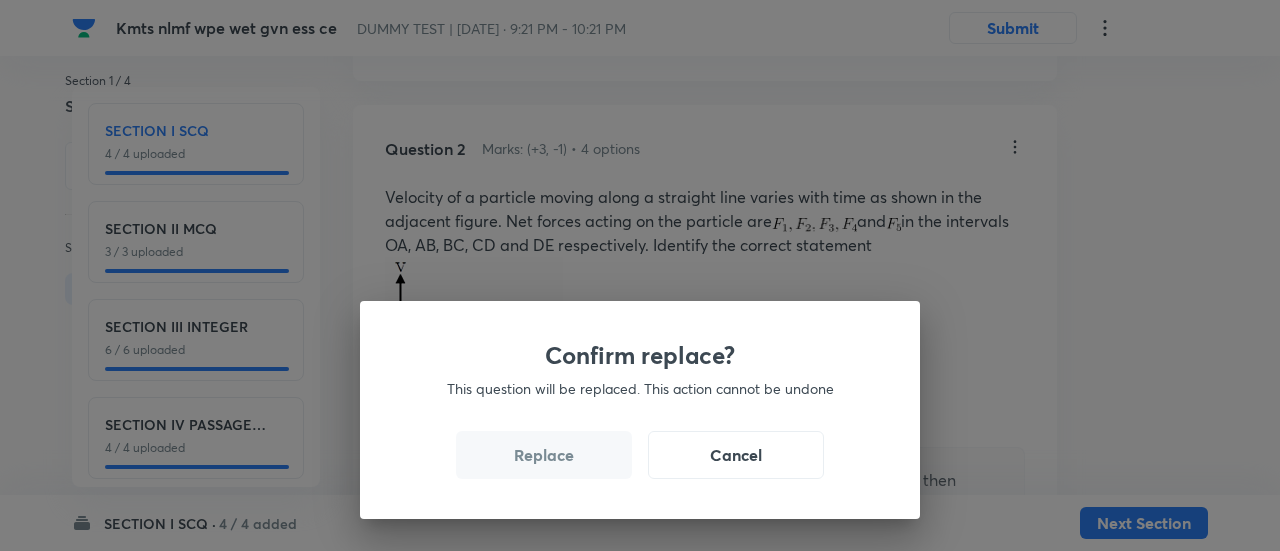 click on "Replace" at bounding box center (544, 455) 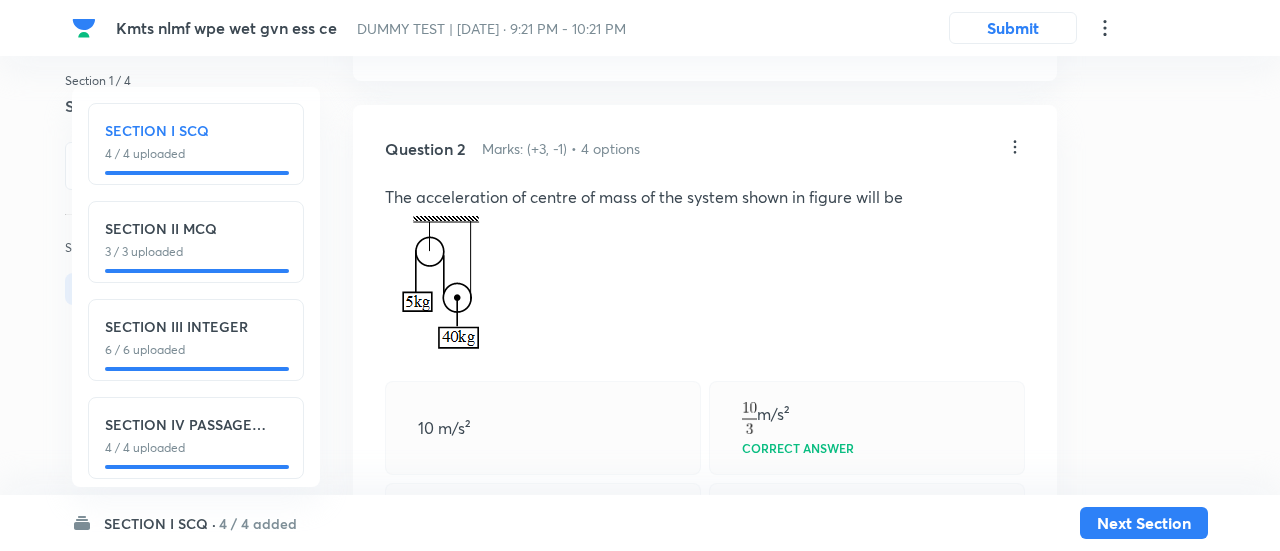 click on "Replace" at bounding box center (544, 1004) 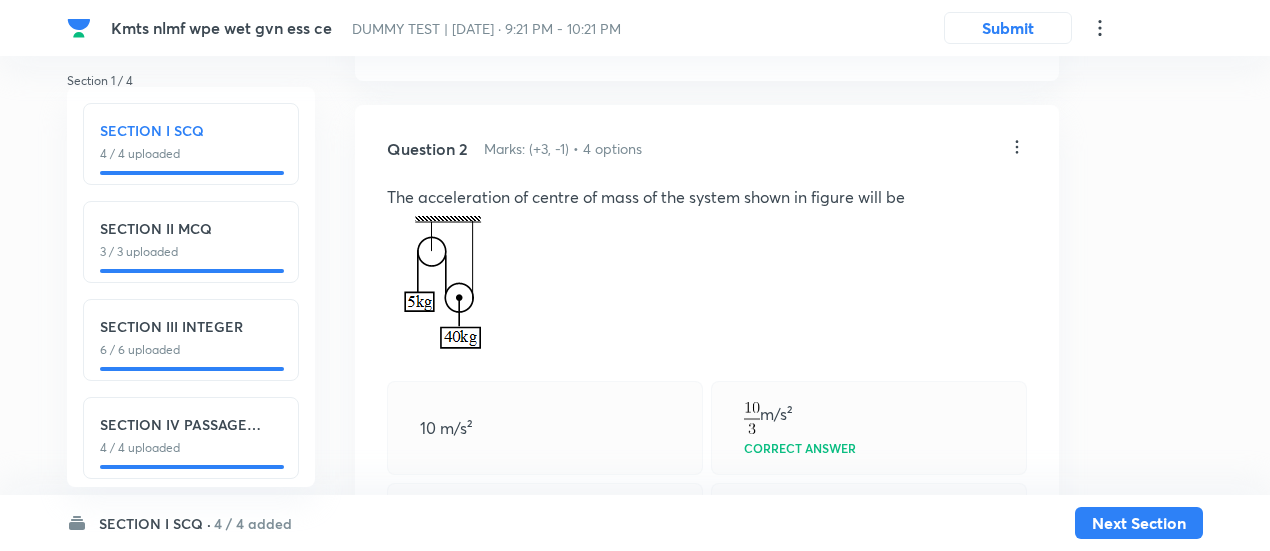 click on "Solution View" at bounding box center (707, 597) 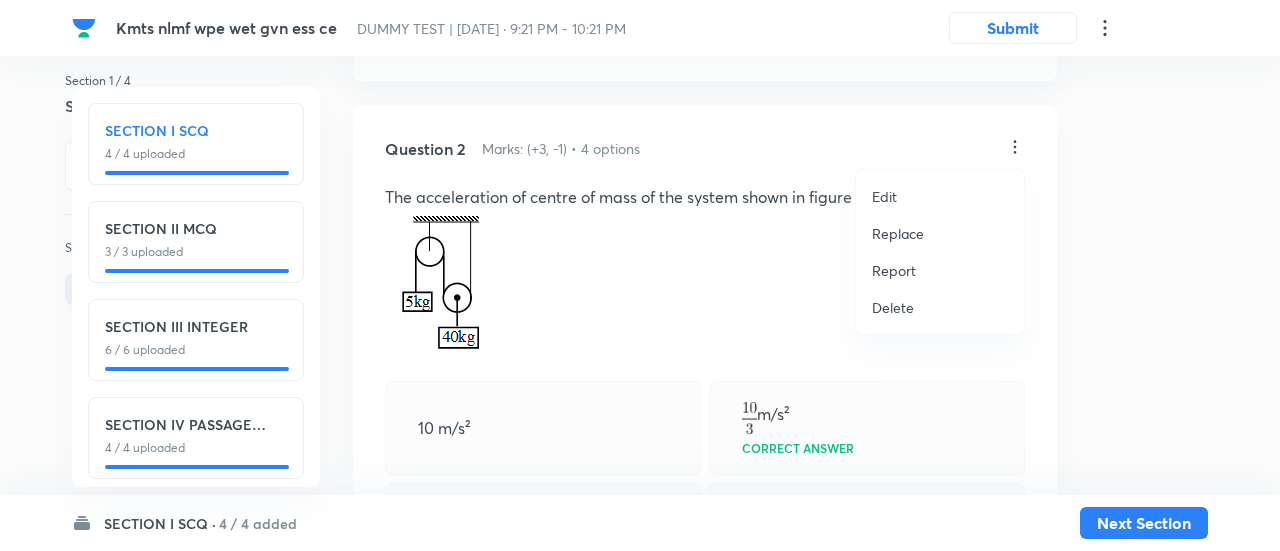 click on "Replace" at bounding box center [898, 233] 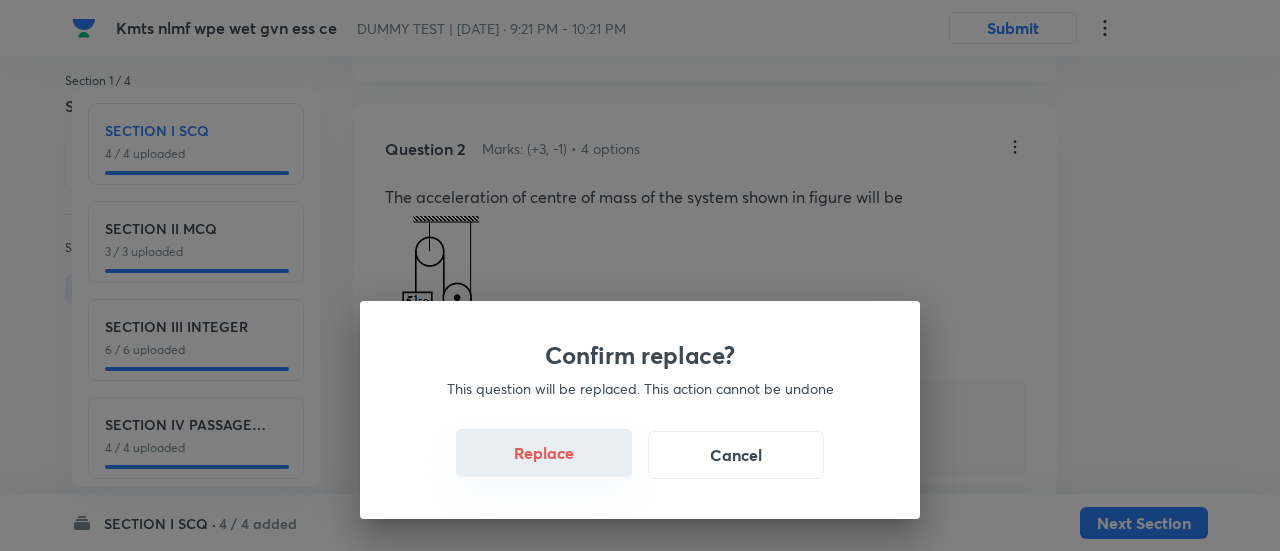click on "Replace" at bounding box center (544, 453) 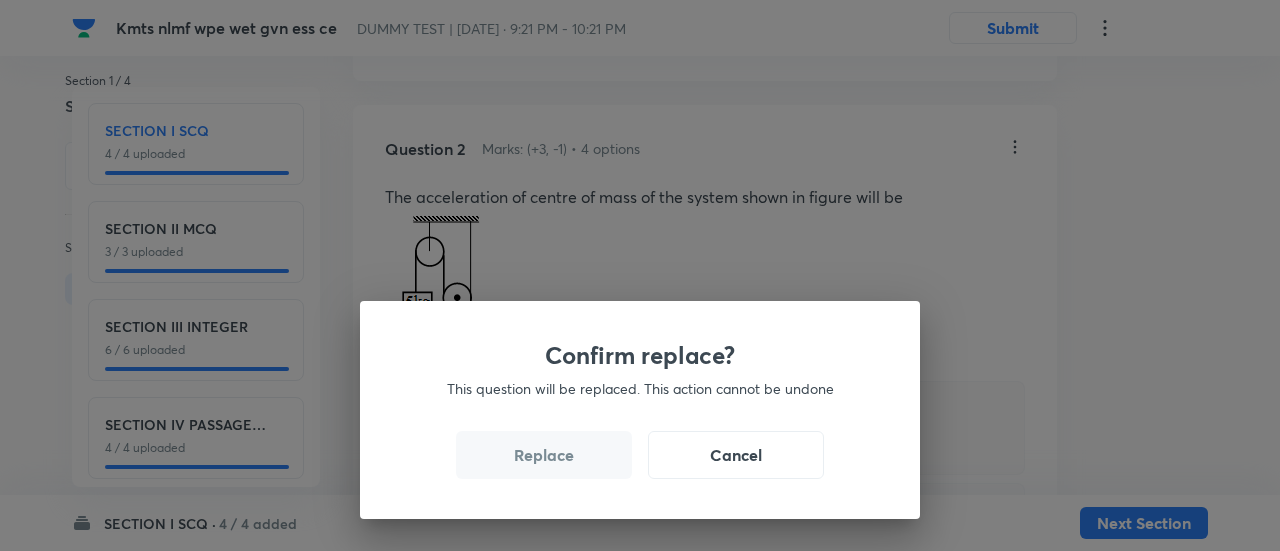 click on "Replace" at bounding box center (544, 455) 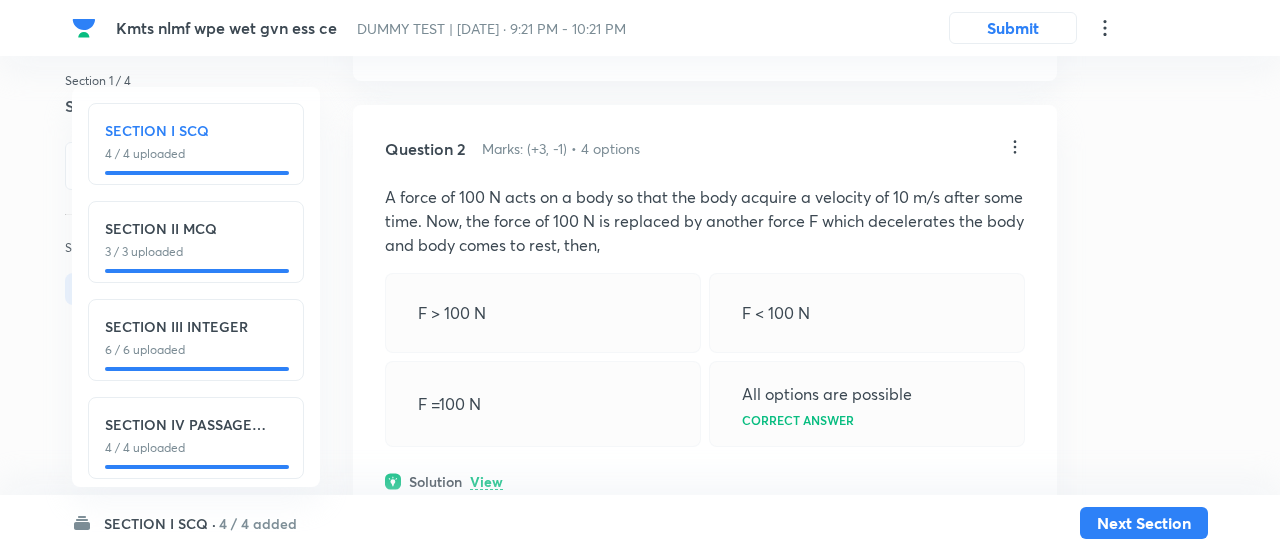 click on "Confirm replace? This question will be replaced. This action cannot be undone Replace Cancel" at bounding box center (640, 275) 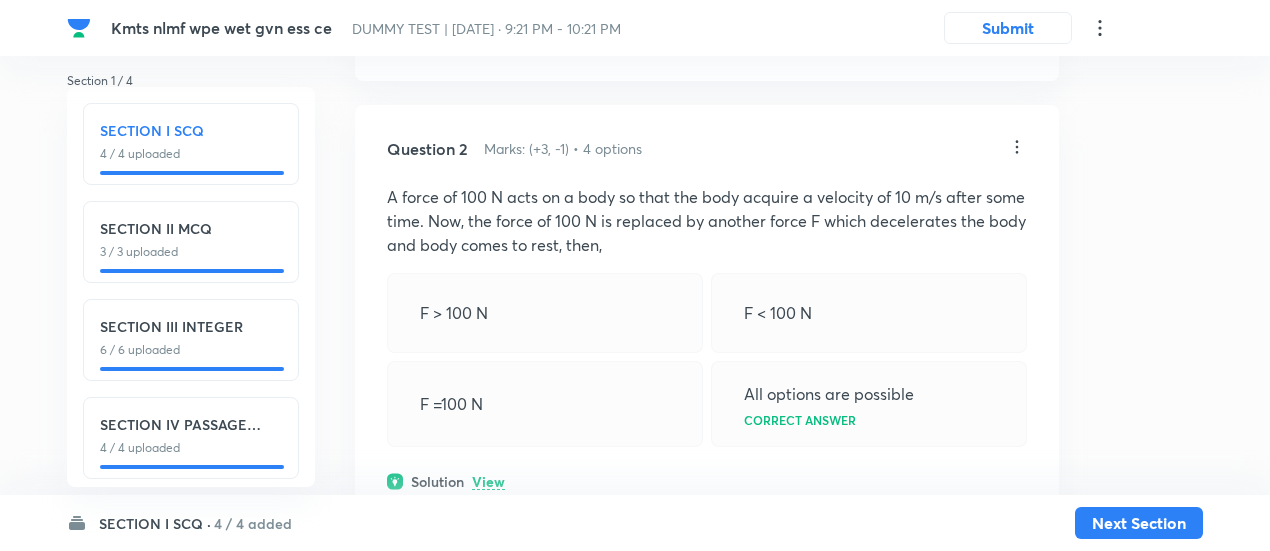 click on "Question 2 Marks: (+3, -1) • 4 options A force of 100 N acts on a body so that the body acquire a velocity of 10 m/s after some time. Now, the force of 100 N is replaced by another force F which decelerates the body and body comes to rest, then, F > 100 N F < 100 N F =100 N All options are possible Correct answer Solution View Last used:  [DATE] Used  2  times in past Learners attempted:  446 Difficulty: Easy" at bounding box center (707, 369) 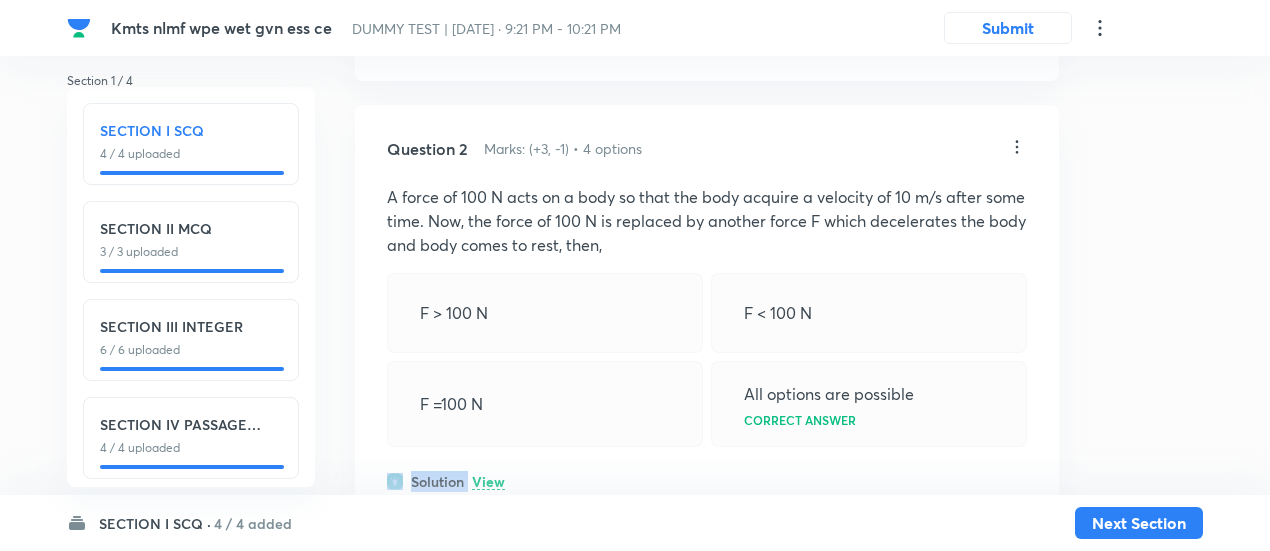 click on "Question 2 Marks: (+3, -1) • 4 options A force of 100 N acts on a body so that the body acquire a velocity of 10 m/s after some time. Now, the force of 100 N is replaced by another force F which decelerates the body and body comes to rest, then, F > 100 N F < 100 N F =100 N All options are possible Correct answer Solution View Last used:  [DATE] Used  2  times in past Learners attempted:  446 Difficulty: Easy" at bounding box center [707, 369] 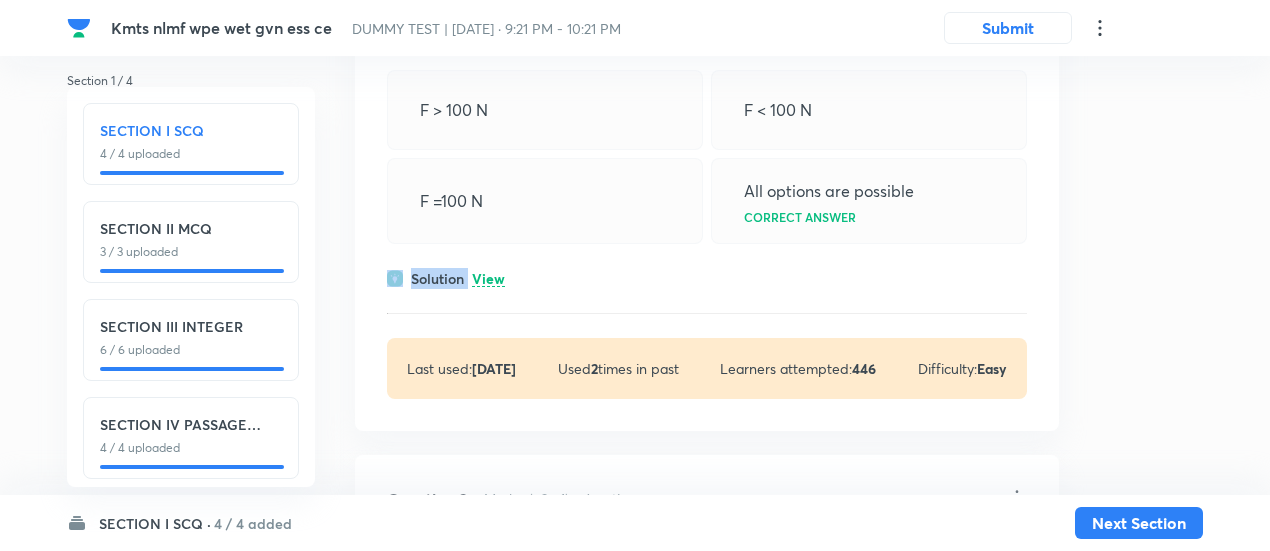 scroll, scrollTop: 1136, scrollLeft: 0, axis: vertical 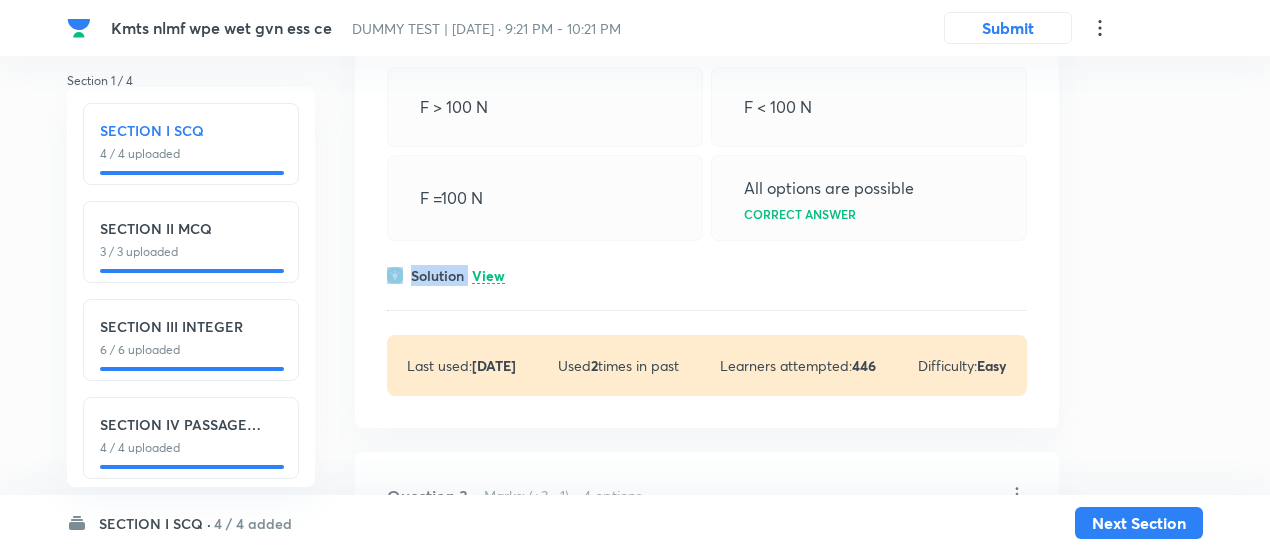 click on "View" at bounding box center [488, 276] 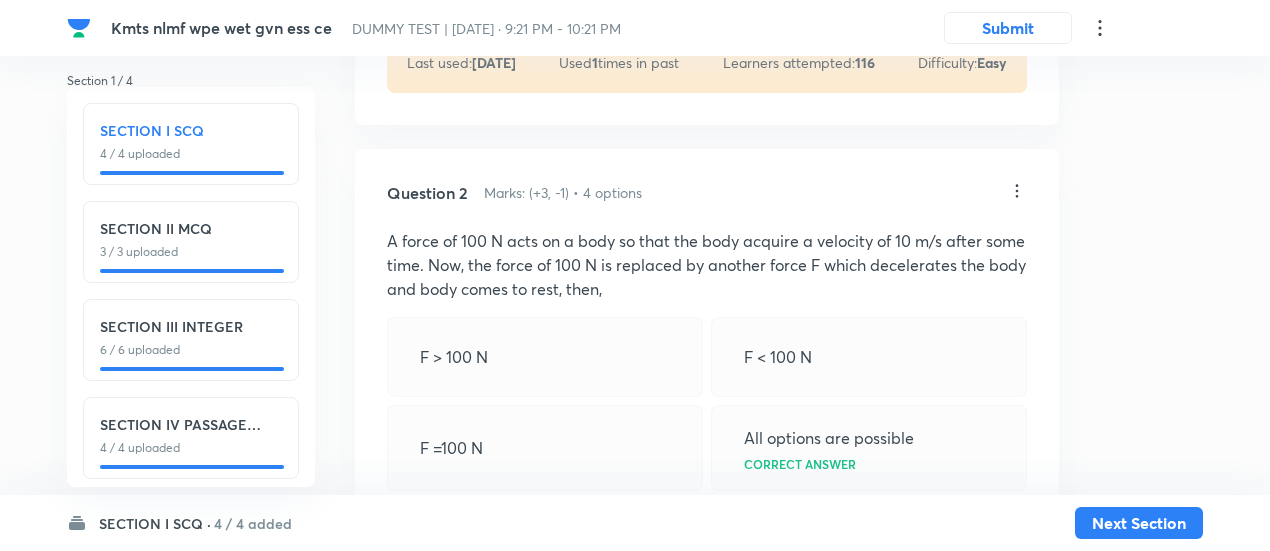 scroll, scrollTop: 866, scrollLeft: 0, axis: vertical 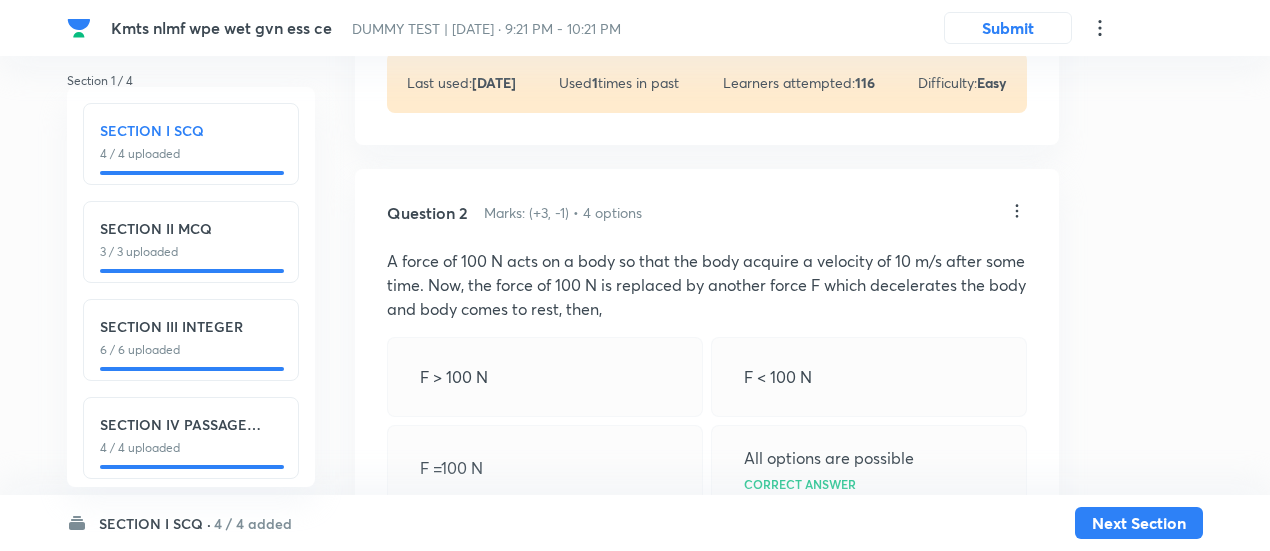 click 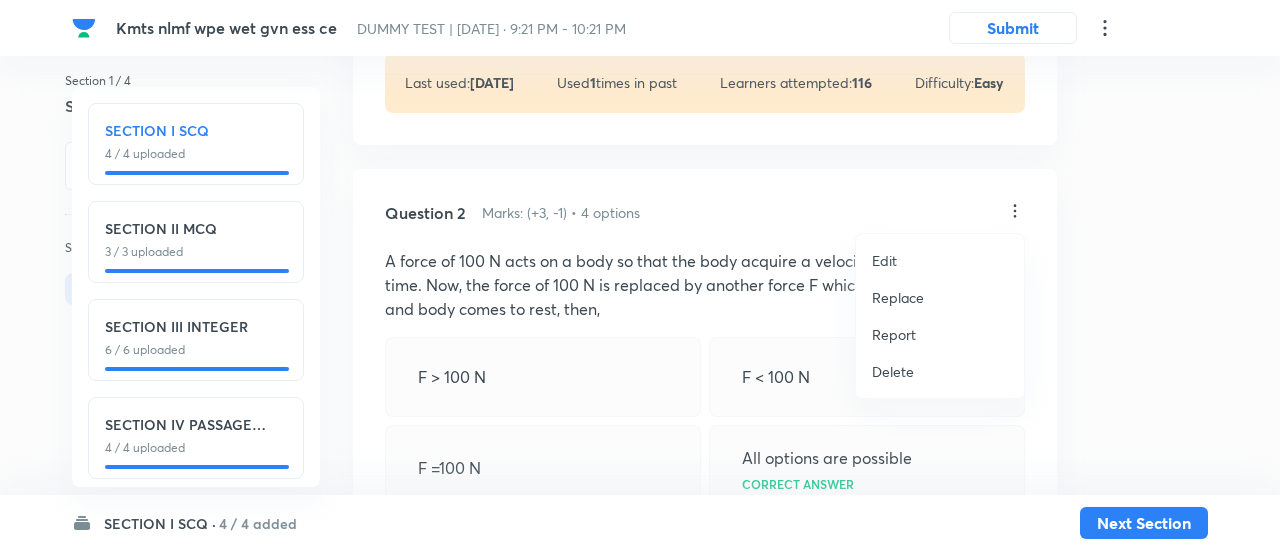 click on "Replace" at bounding box center (898, 297) 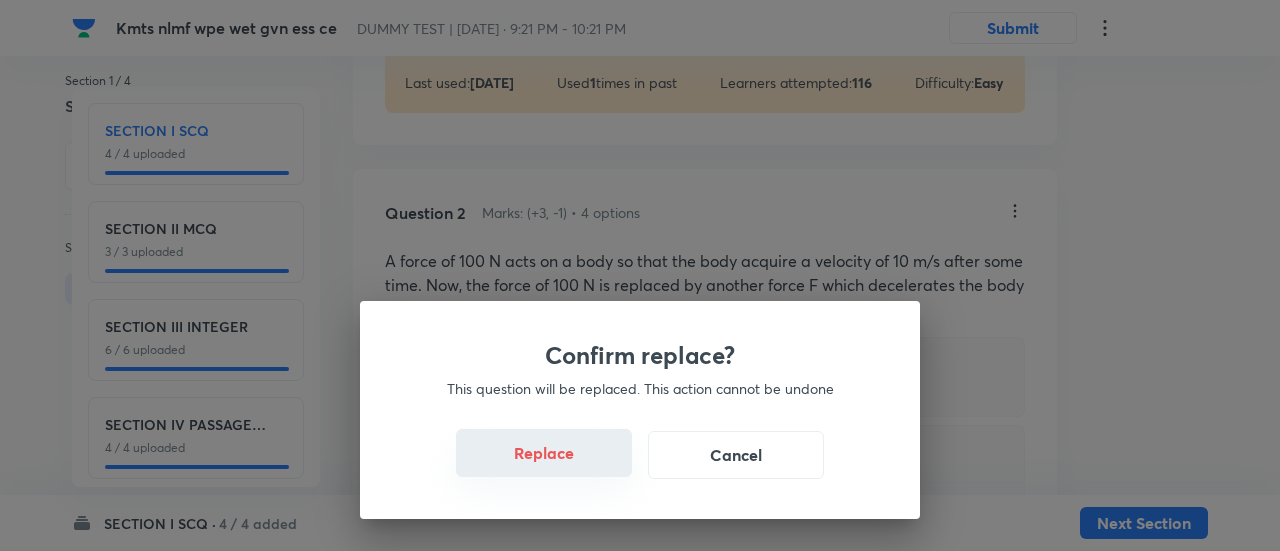 click on "Replace" at bounding box center (544, 453) 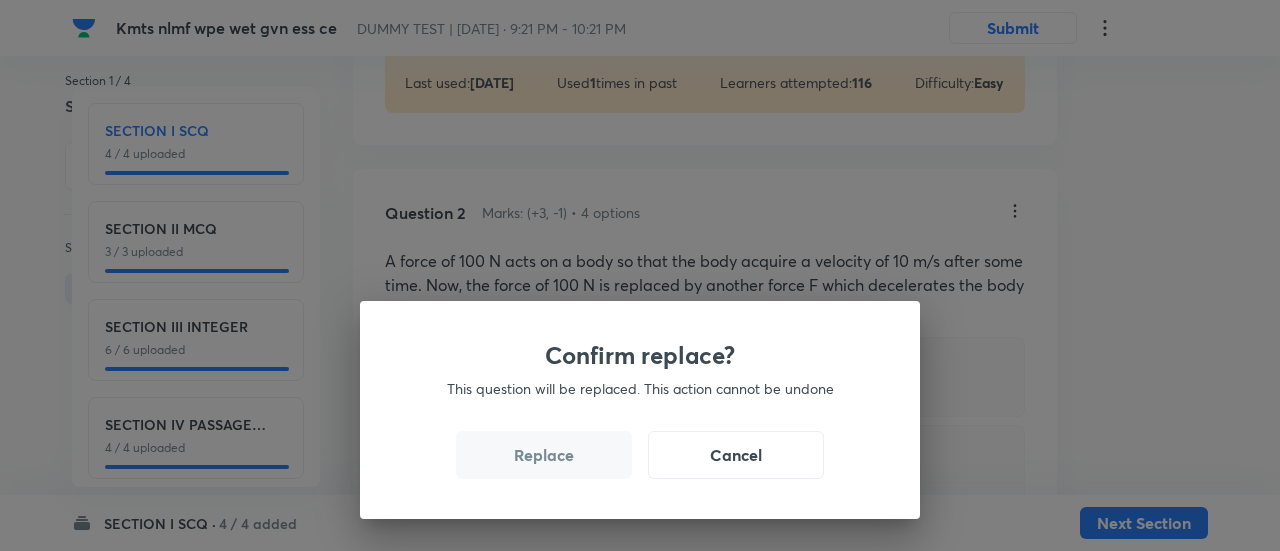 click on "Replace" at bounding box center (544, 455) 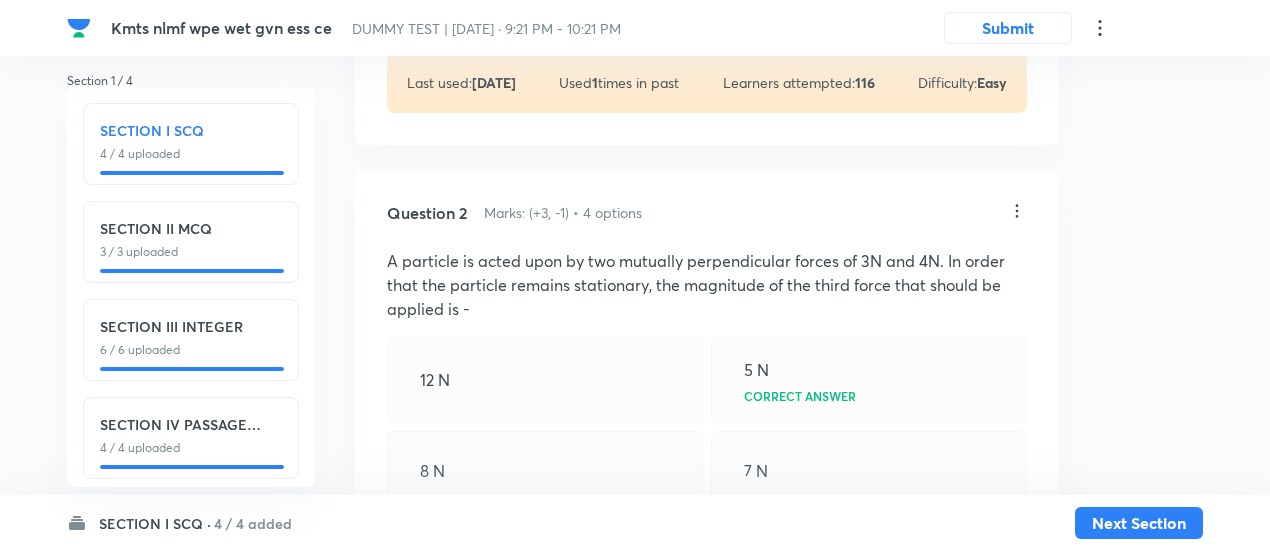 click on "8 N" at bounding box center [545, 471] 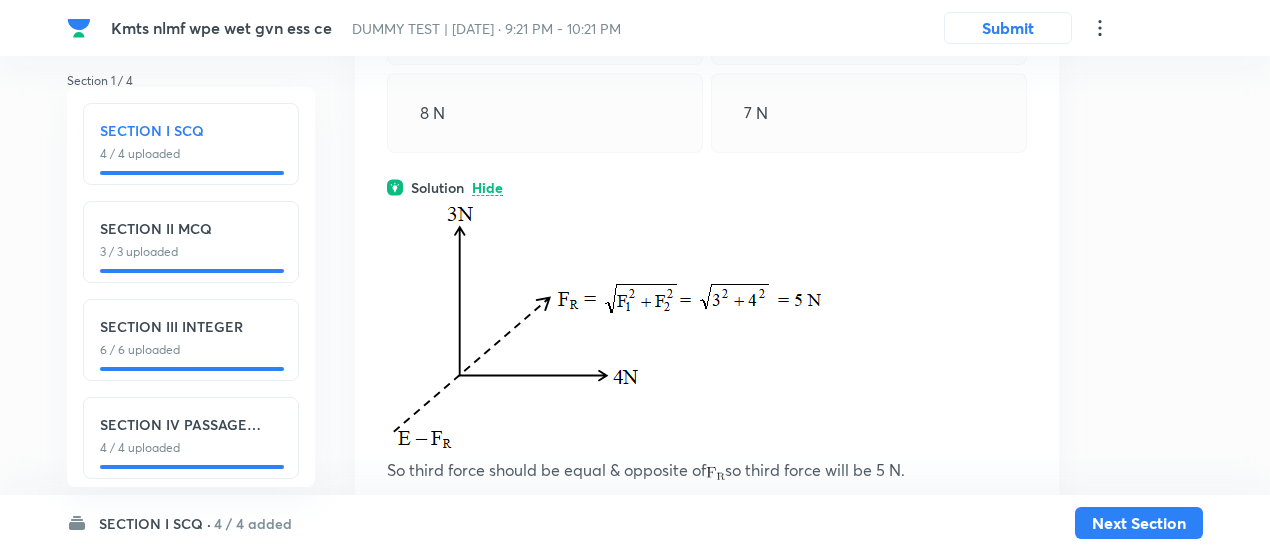 scroll, scrollTop: 1225, scrollLeft: 0, axis: vertical 